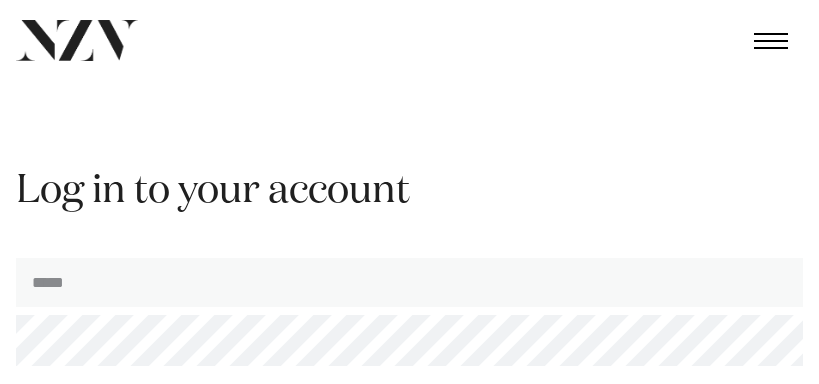 scroll, scrollTop: 0, scrollLeft: 0, axis: both 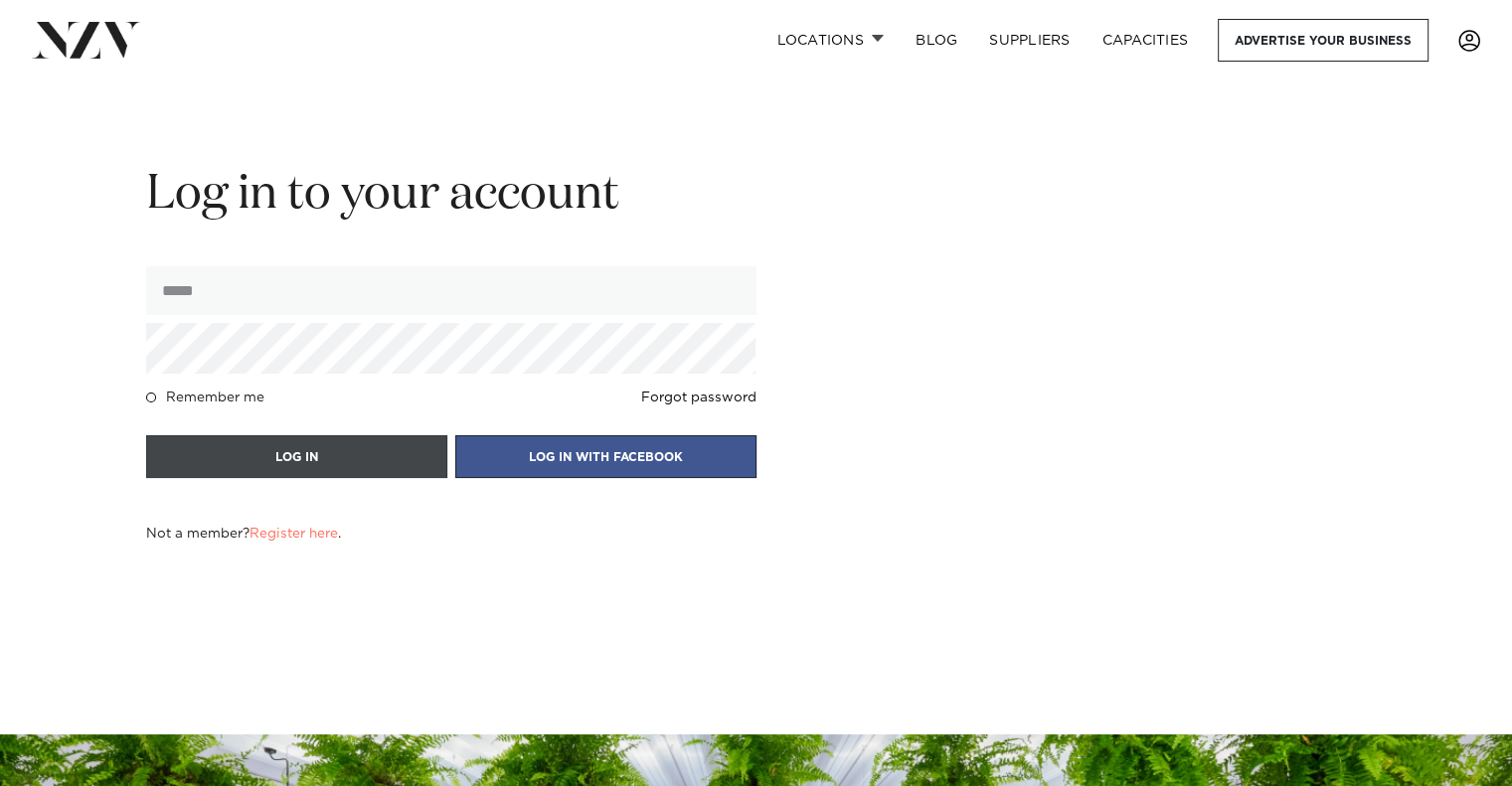 type on "**********" 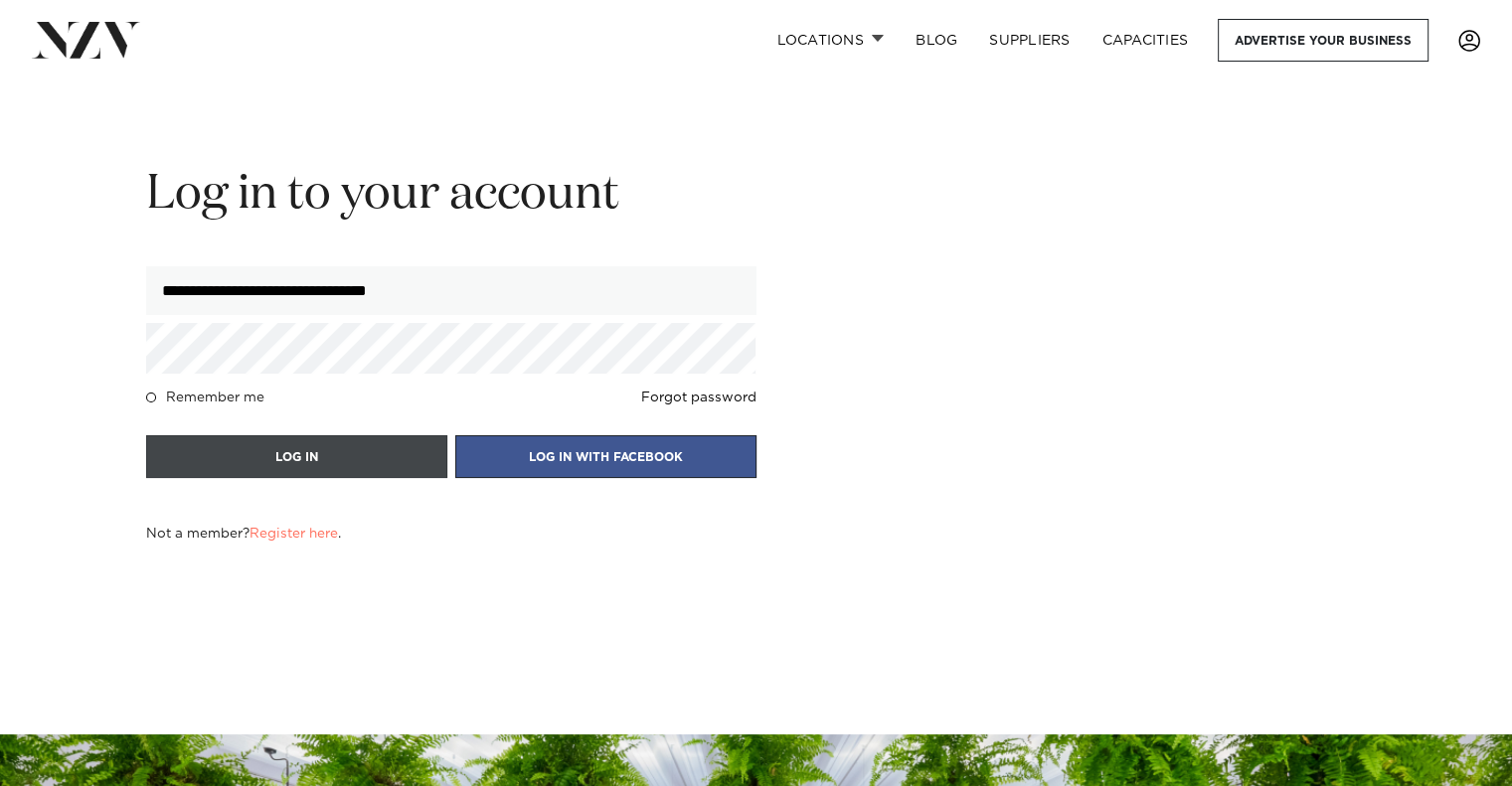 click on "LOG IN" at bounding box center (296, 456) 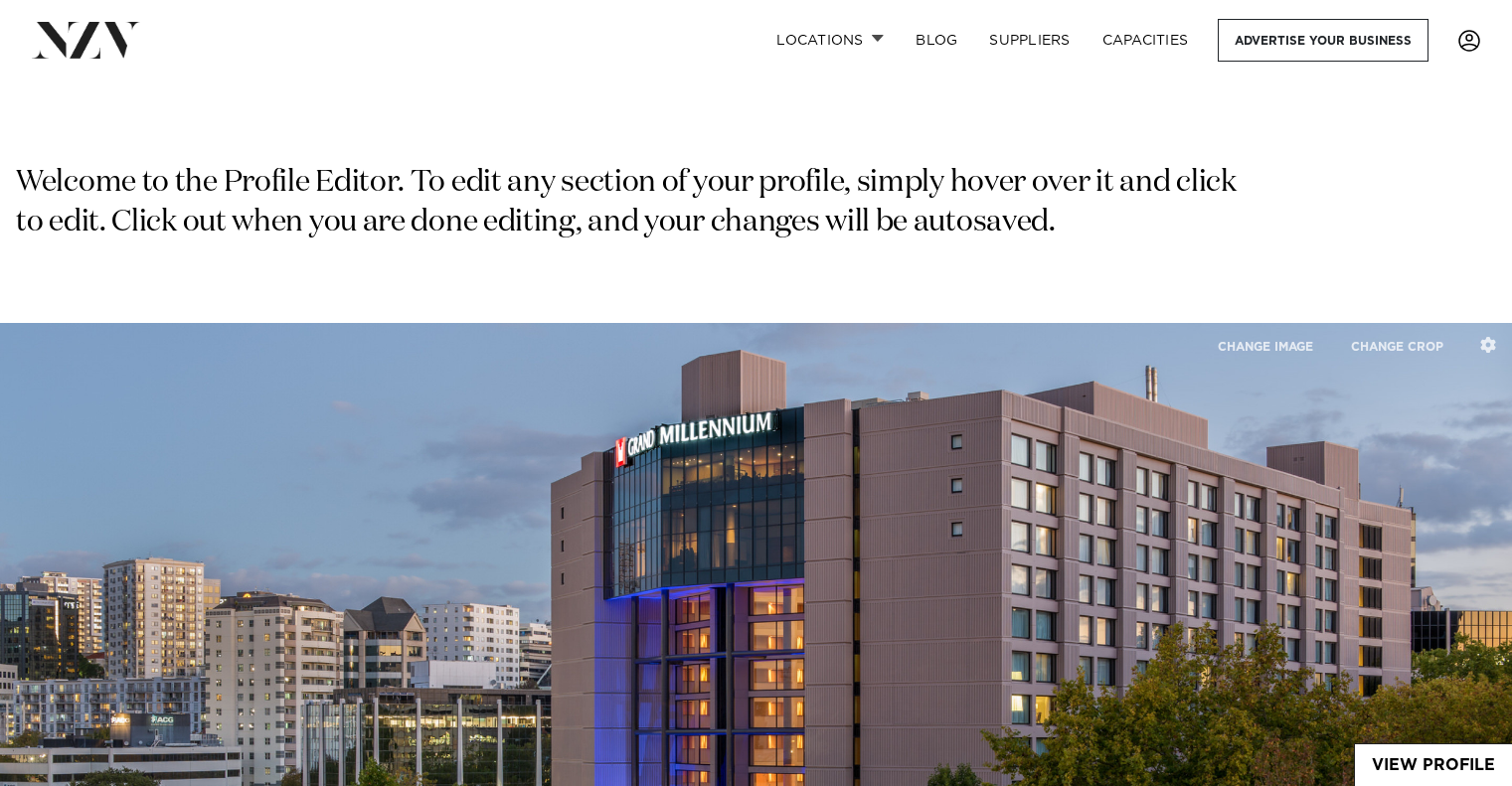 scroll, scrollTop: 0, scrollLeft: 0, axis: both 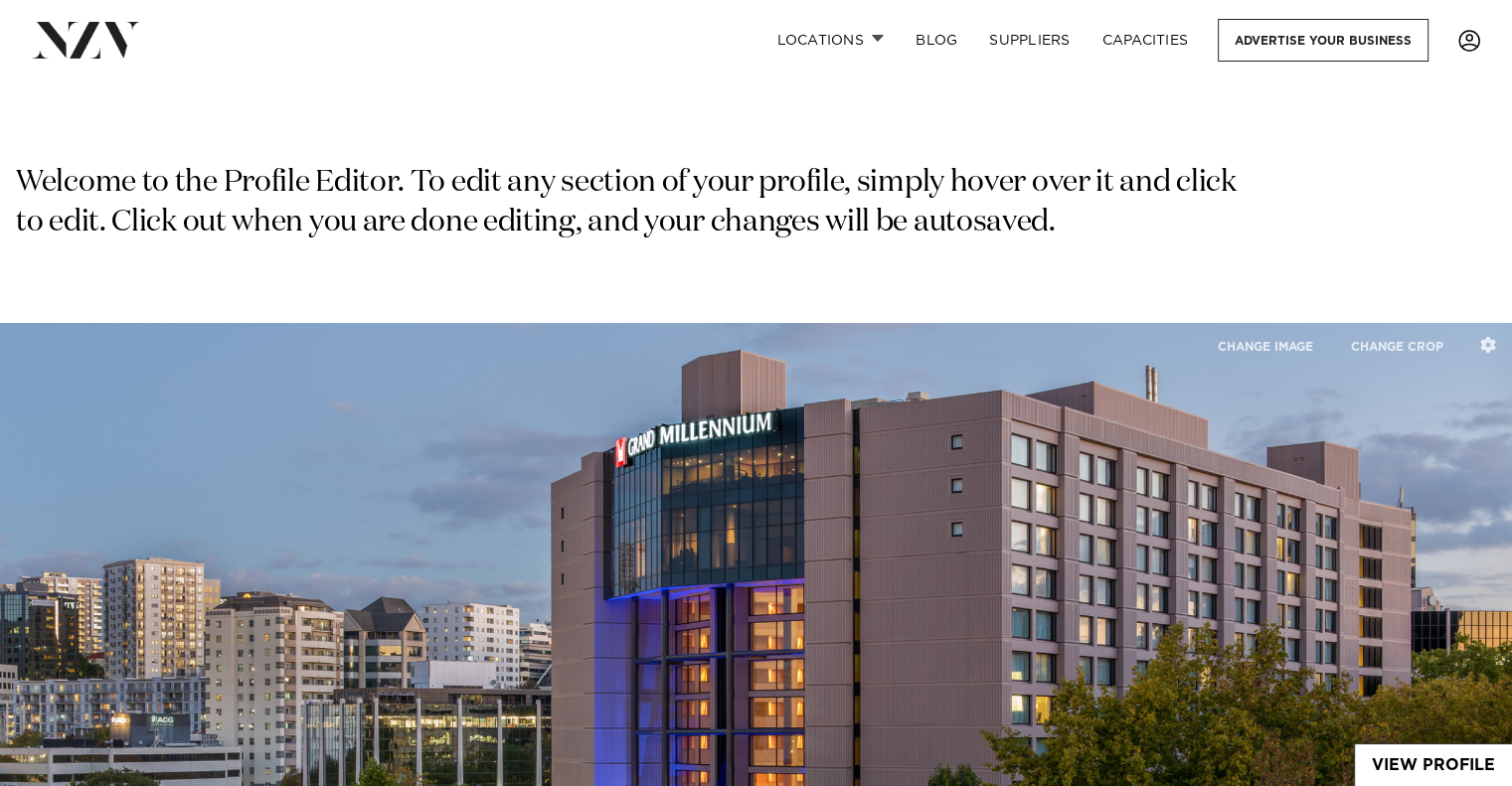 type on "**********" 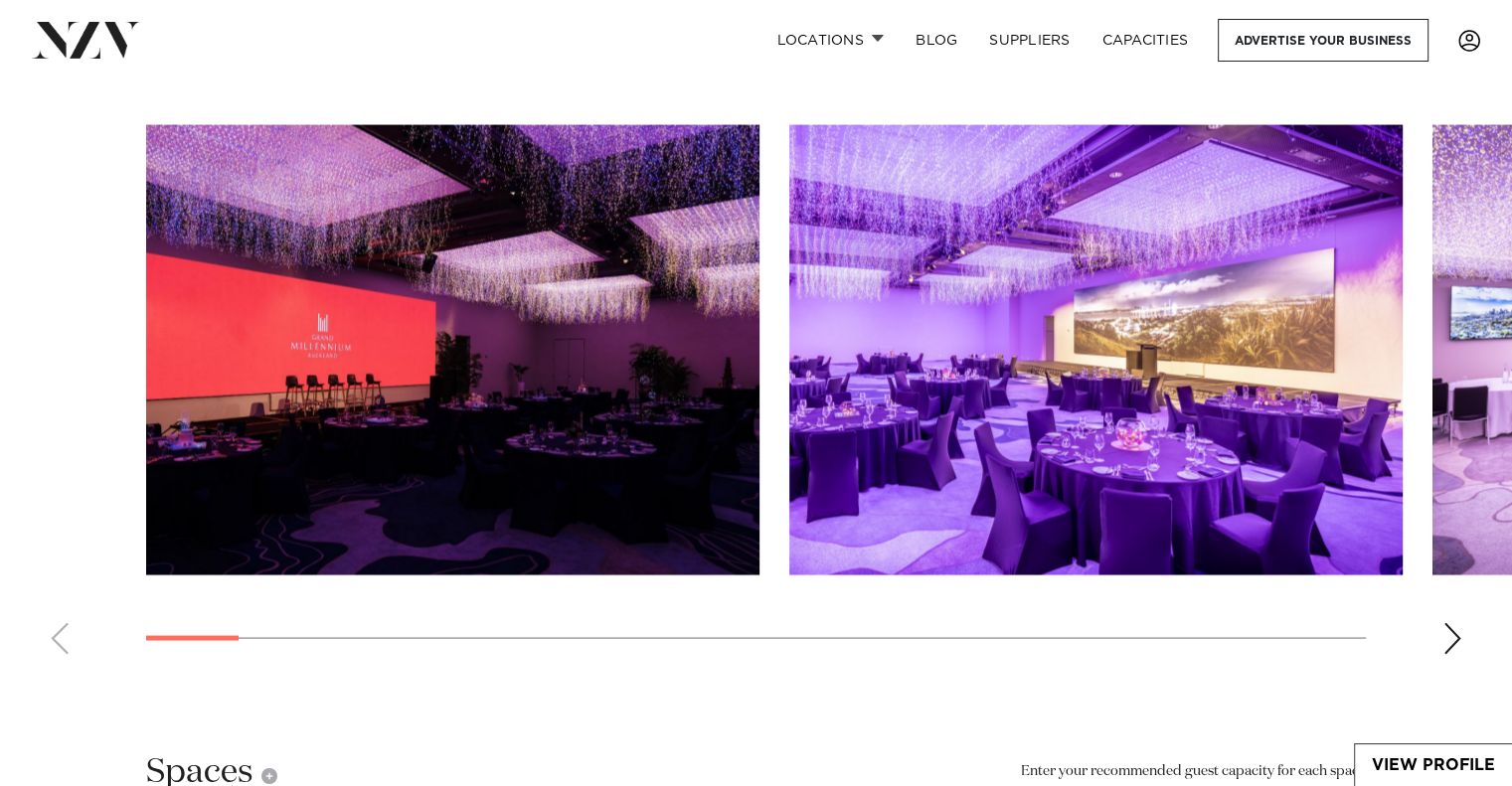 scroll, scrollTop: 3772, scrollLeft: 0, axis: vertical 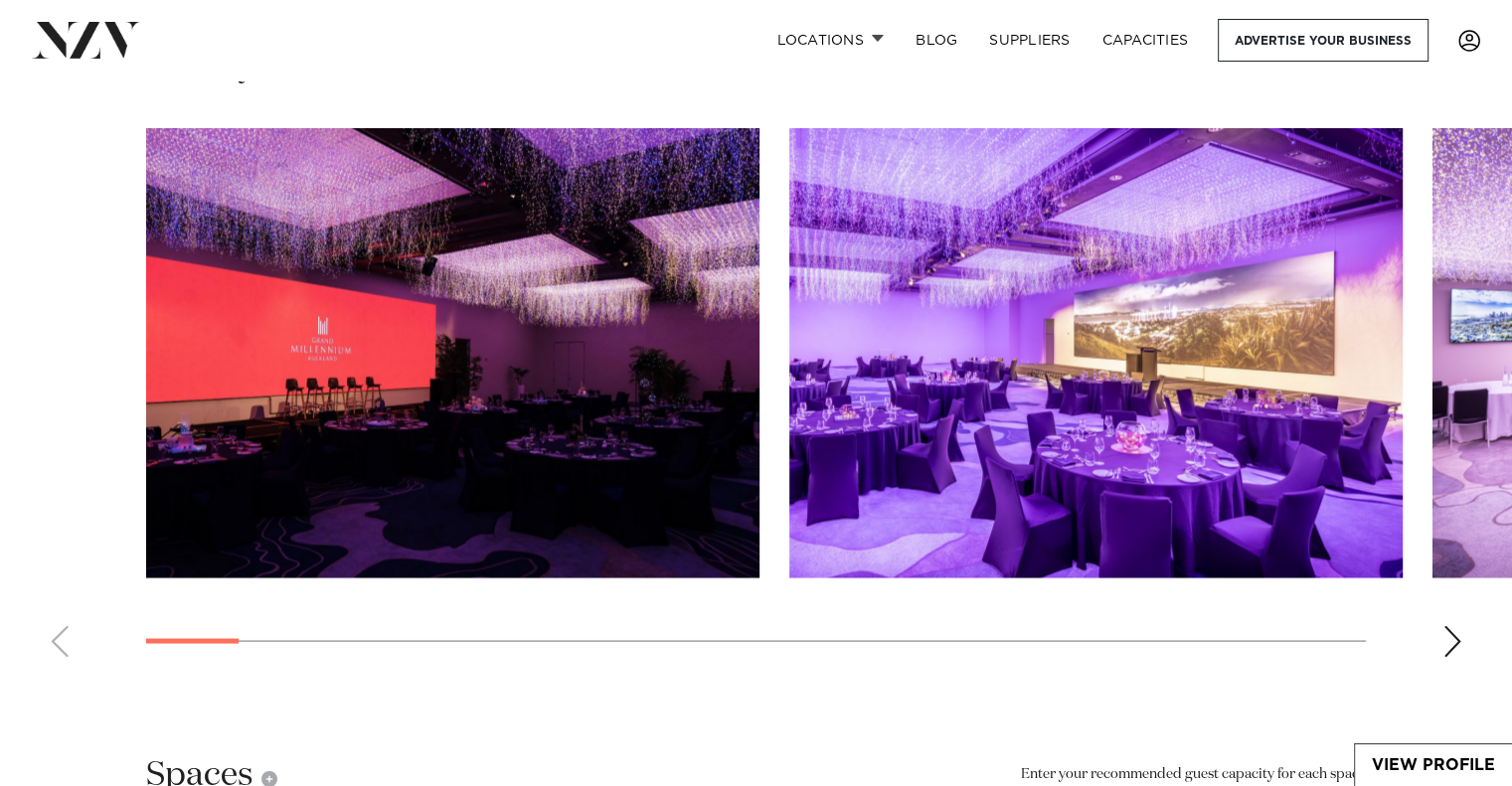 click at bounding box center [1452, 641] 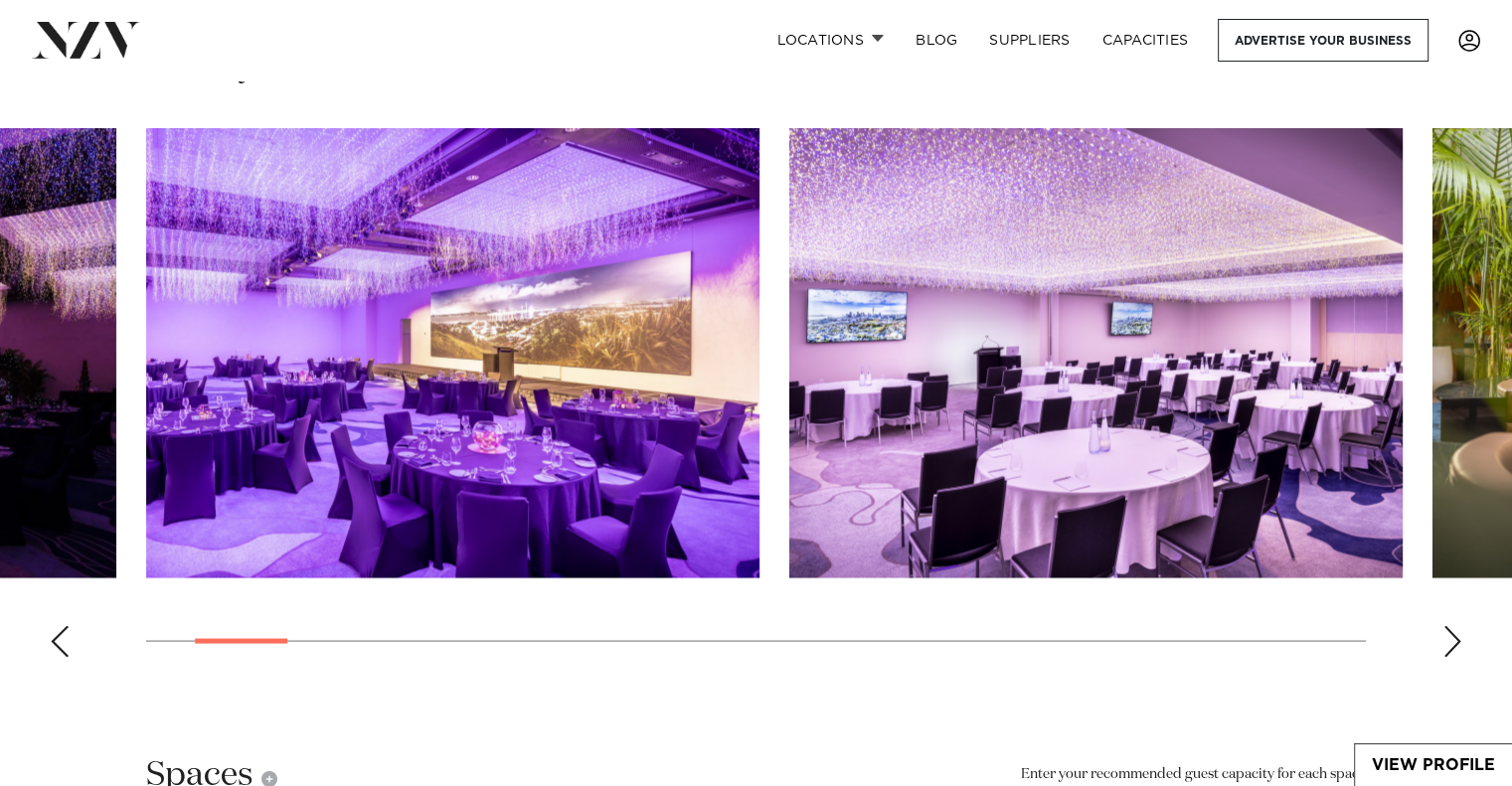 click at bounding box center [1452, 641] 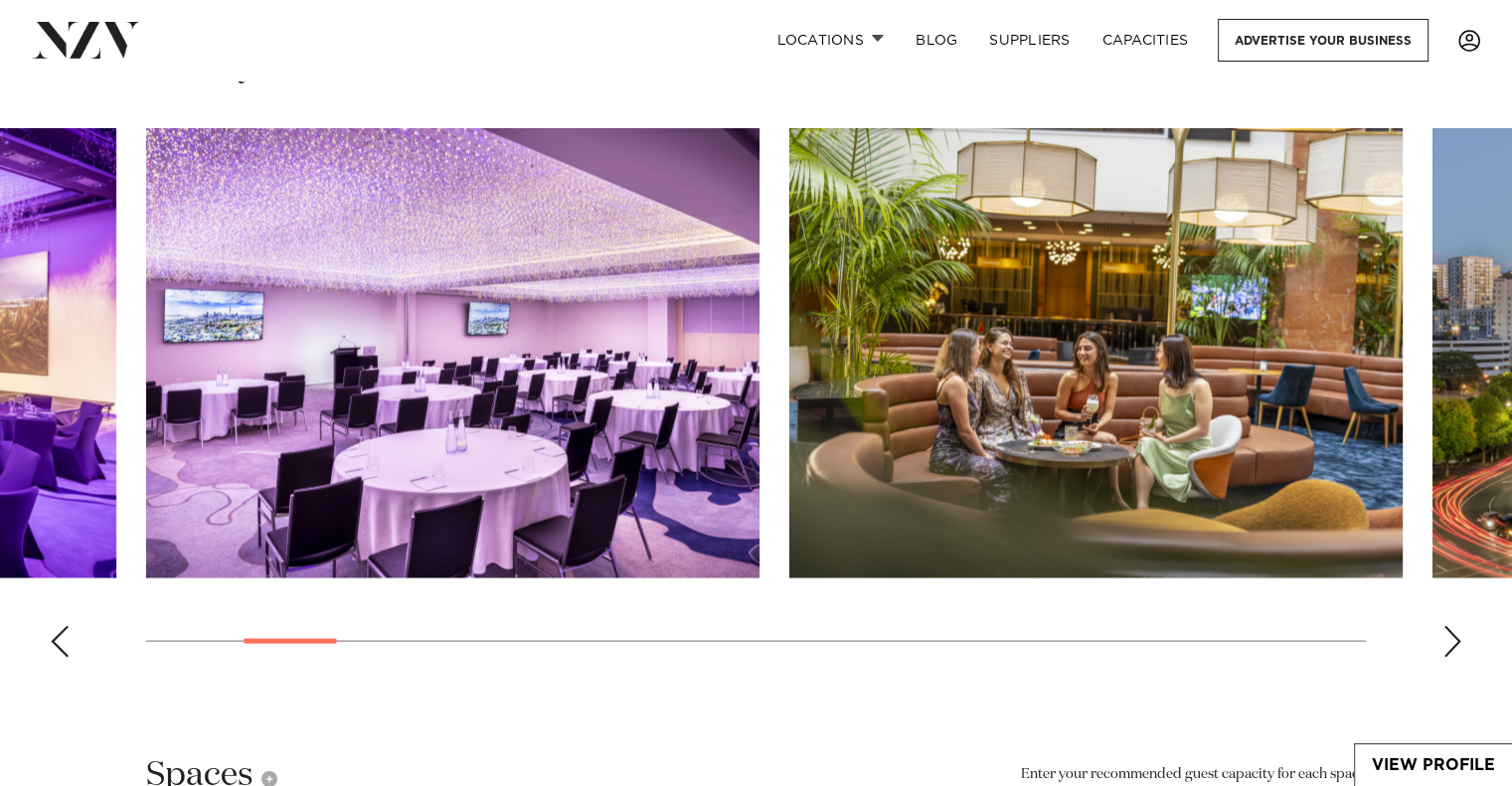 click at bounding box center (1452, 641) 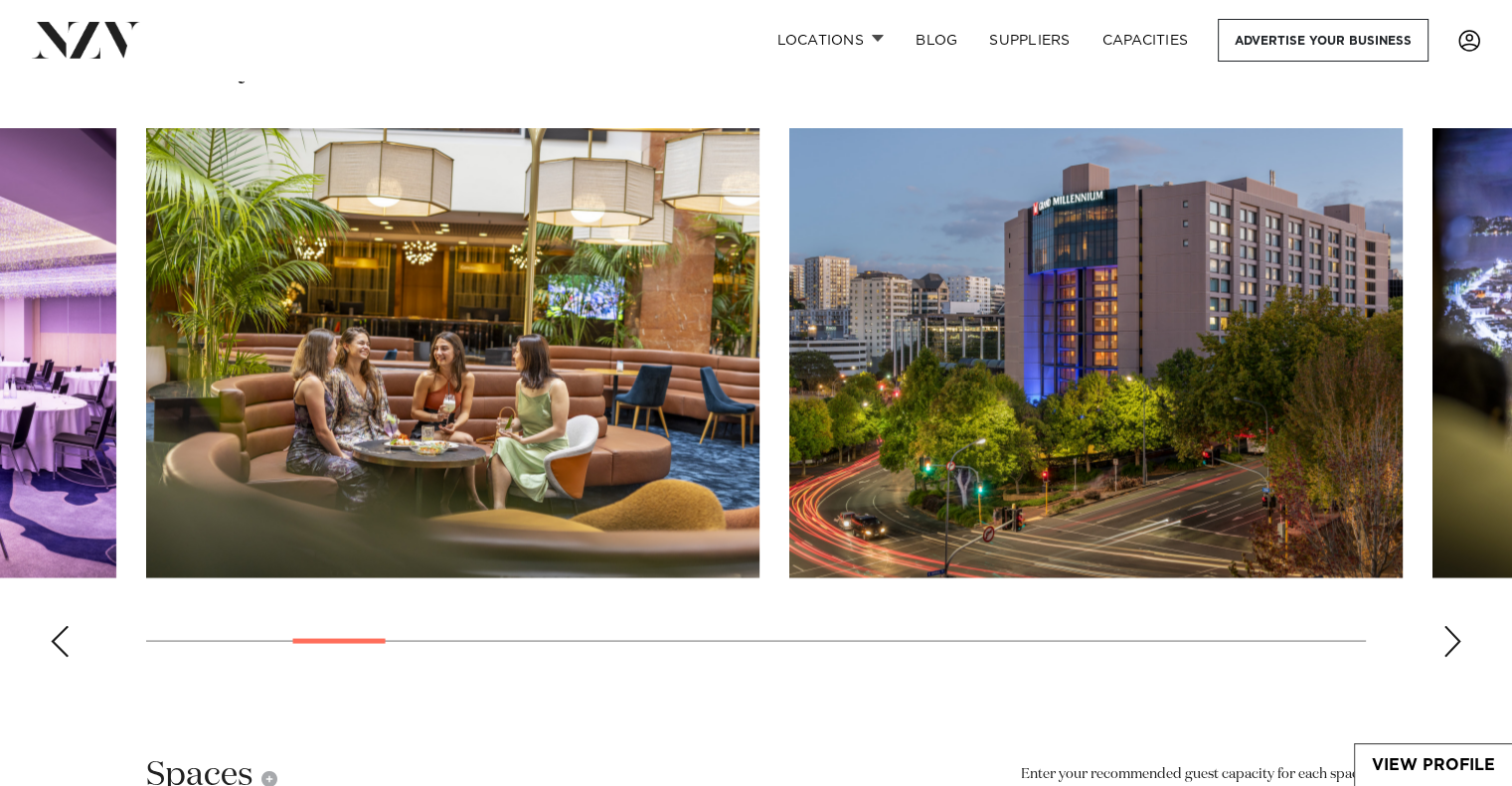 click at bounding box center [1452, 641] 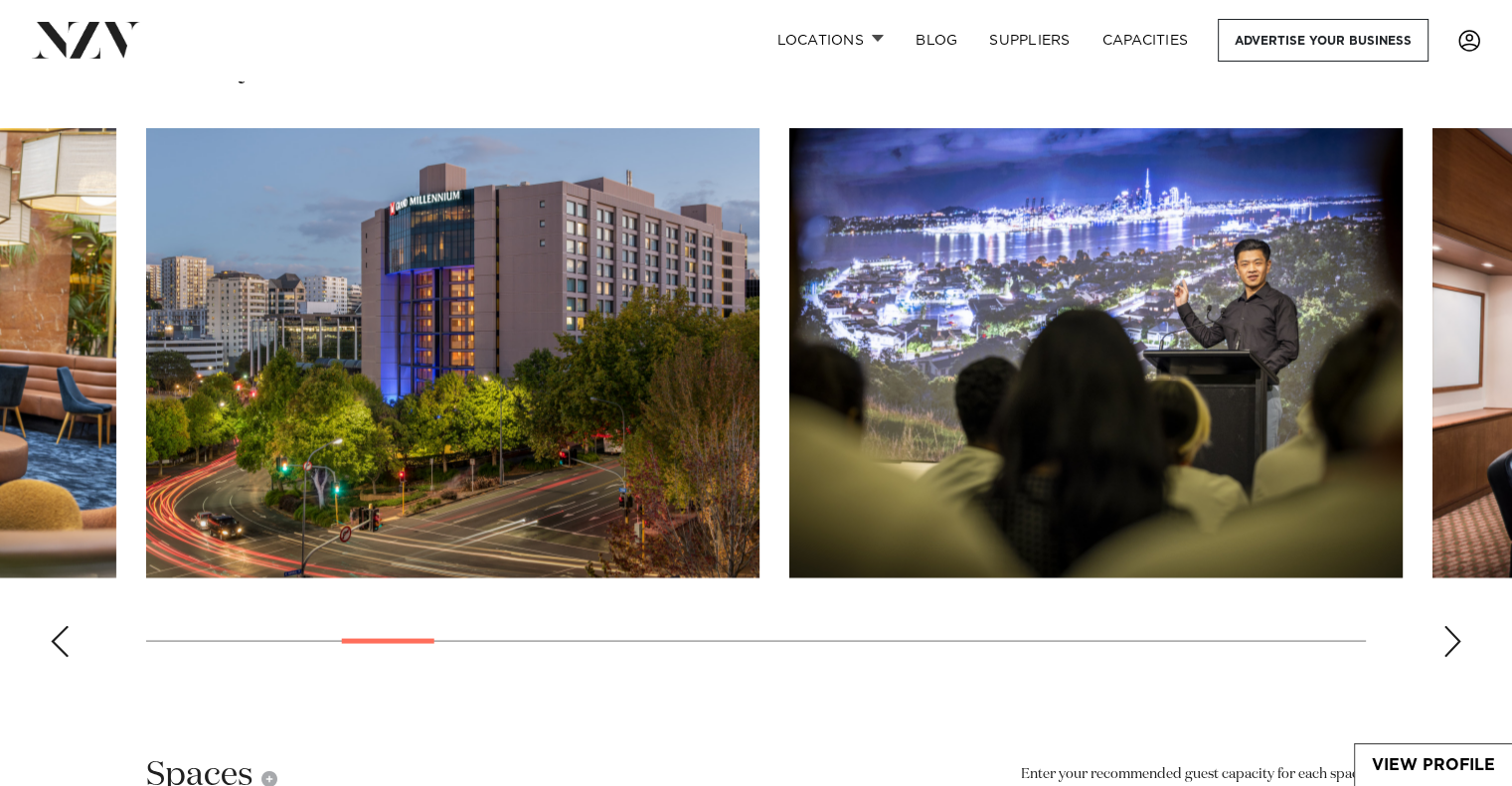 click at bounding box center [1452, 641] 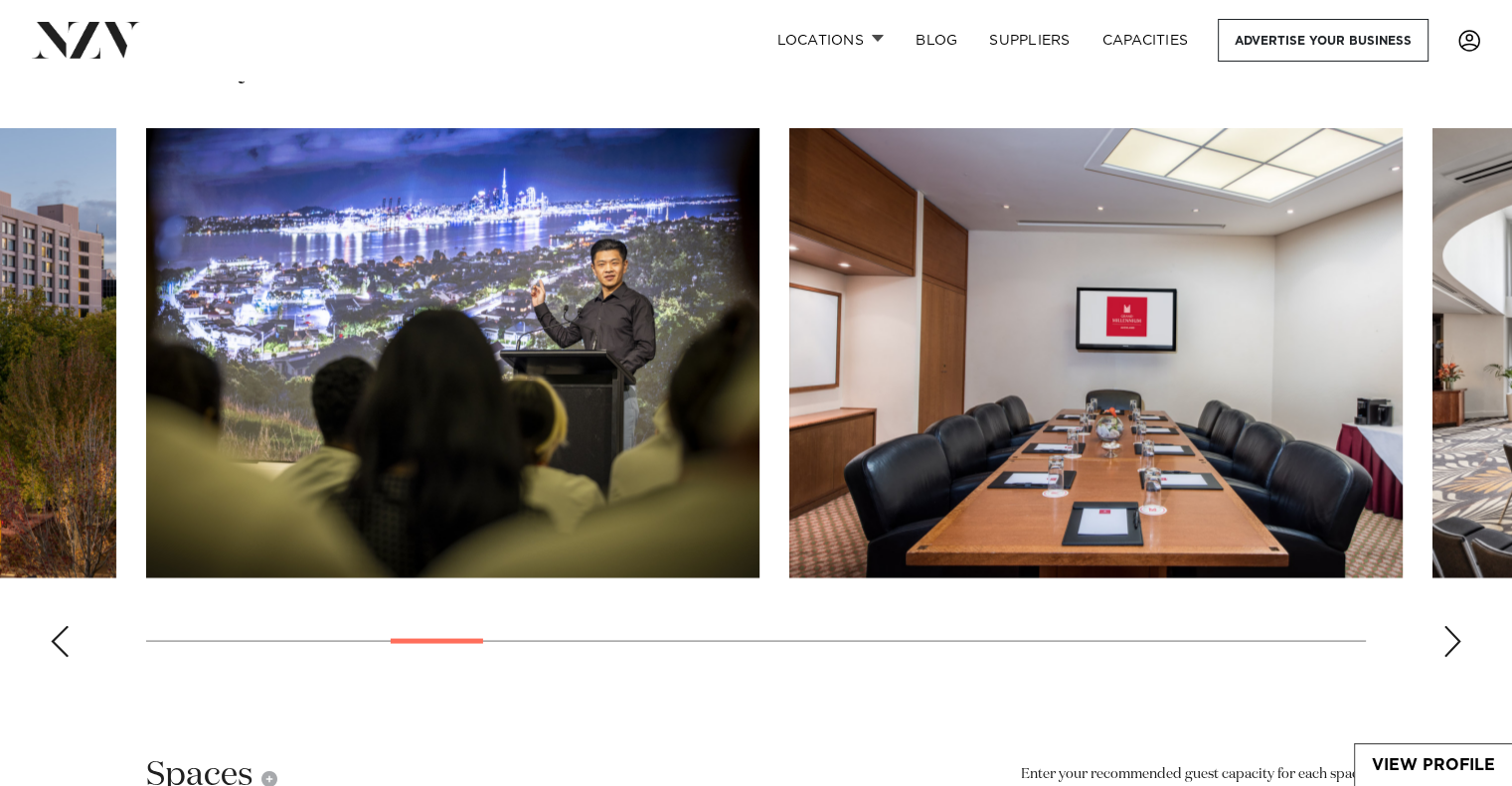 click at bounding box center (1452, 641) 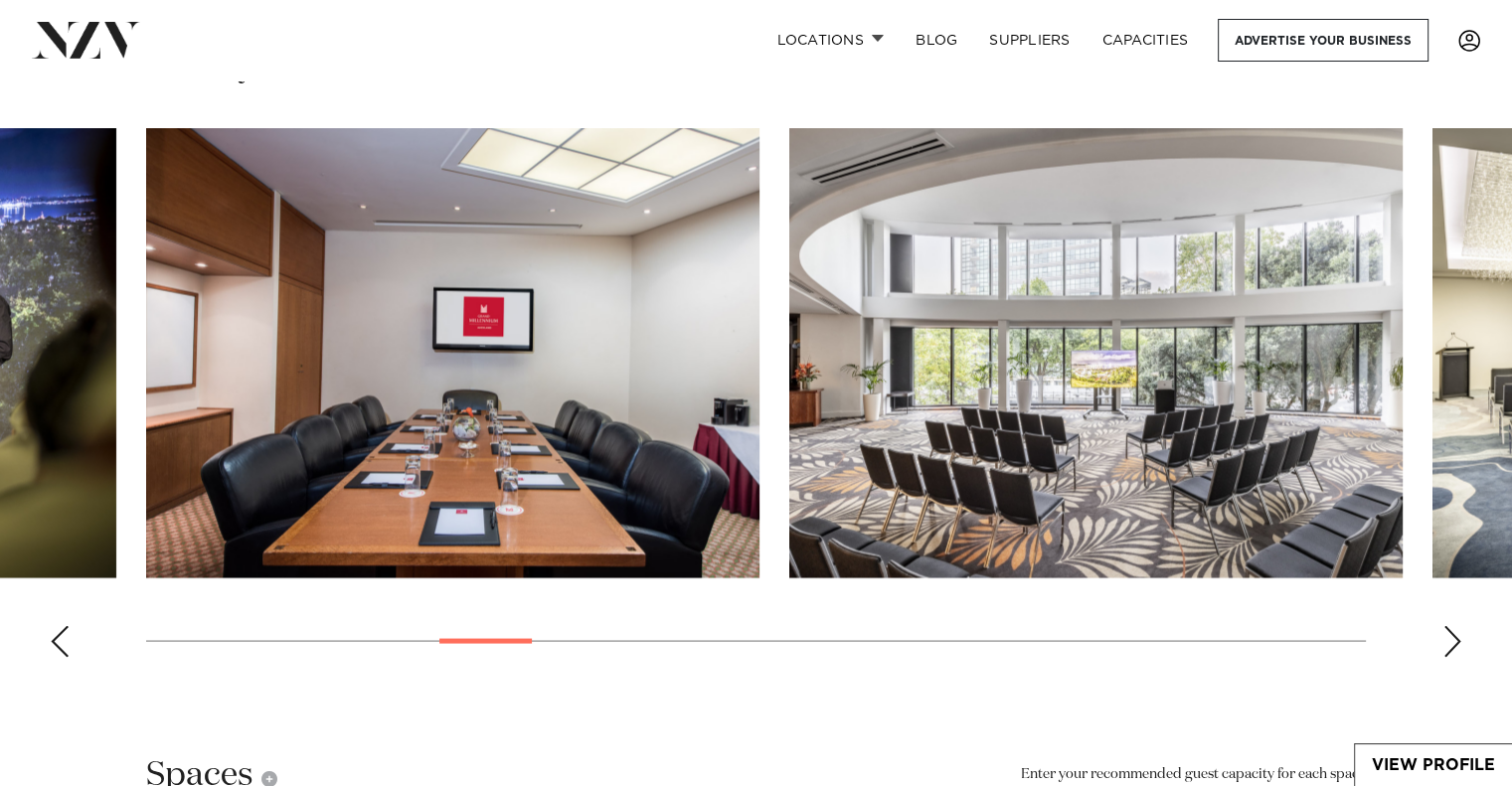 click at bounding box center (1452, 641) 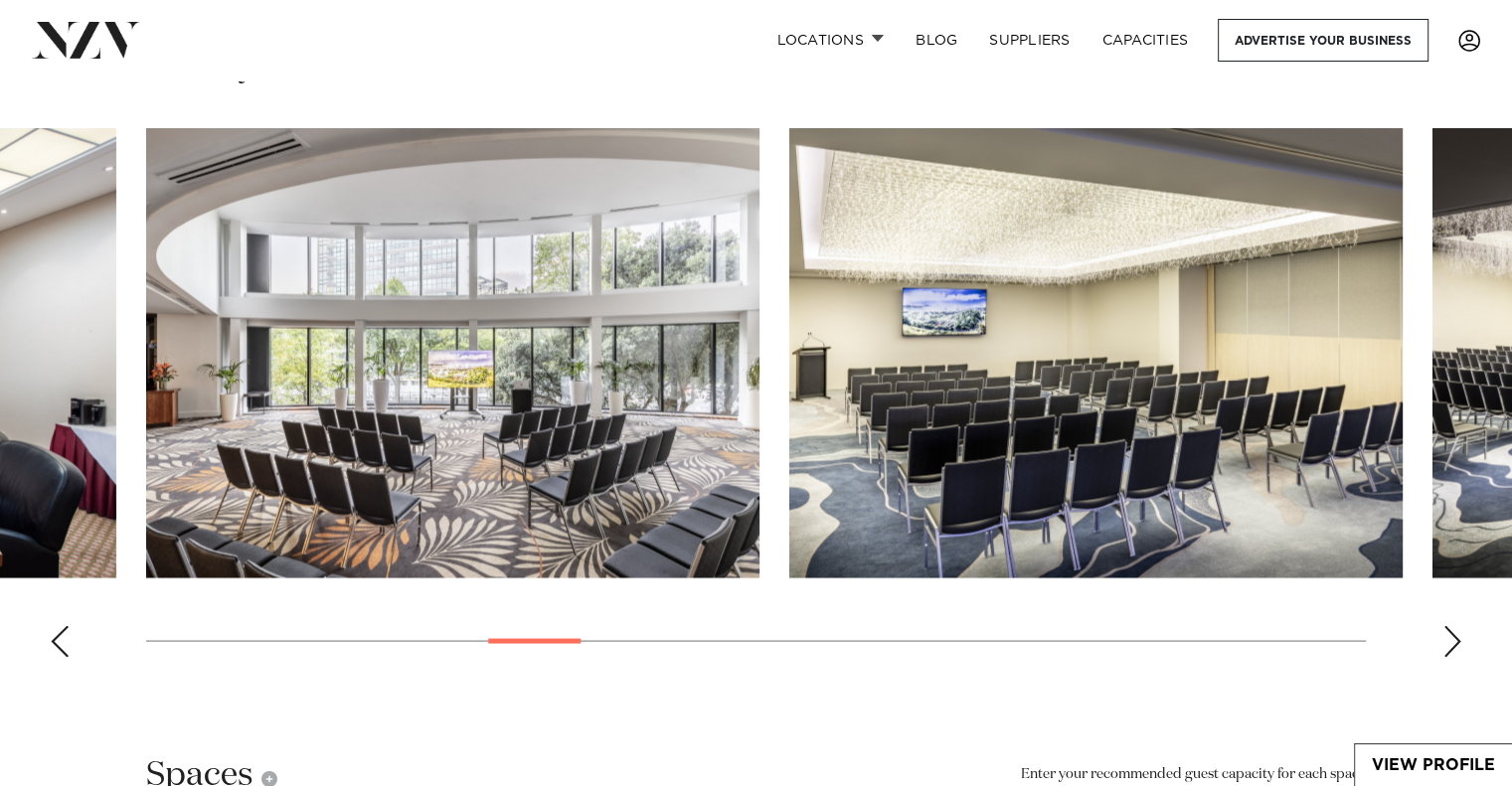 click at bounding box center (1452, 641) 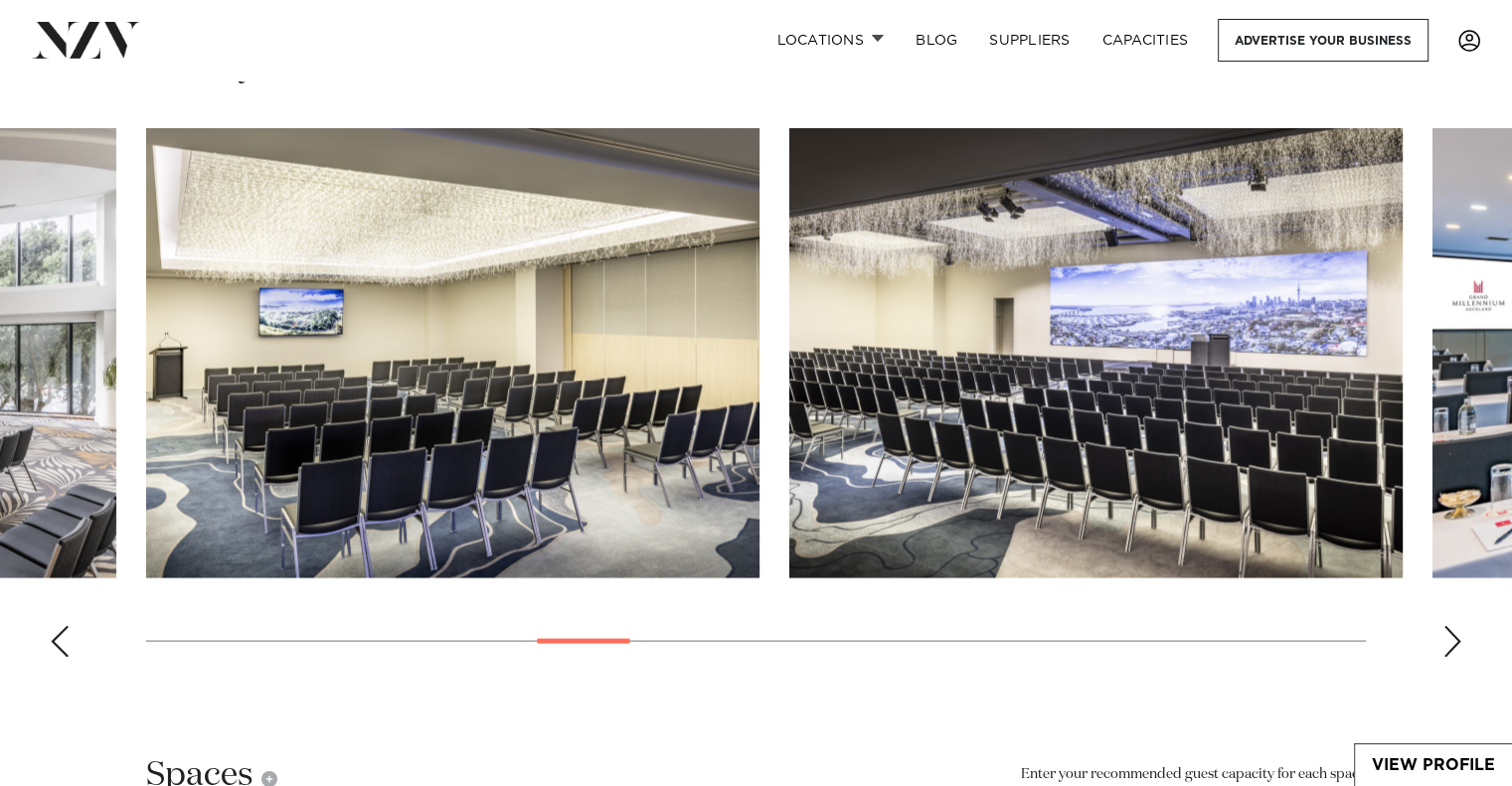 click at bounding box center (1452, 641) 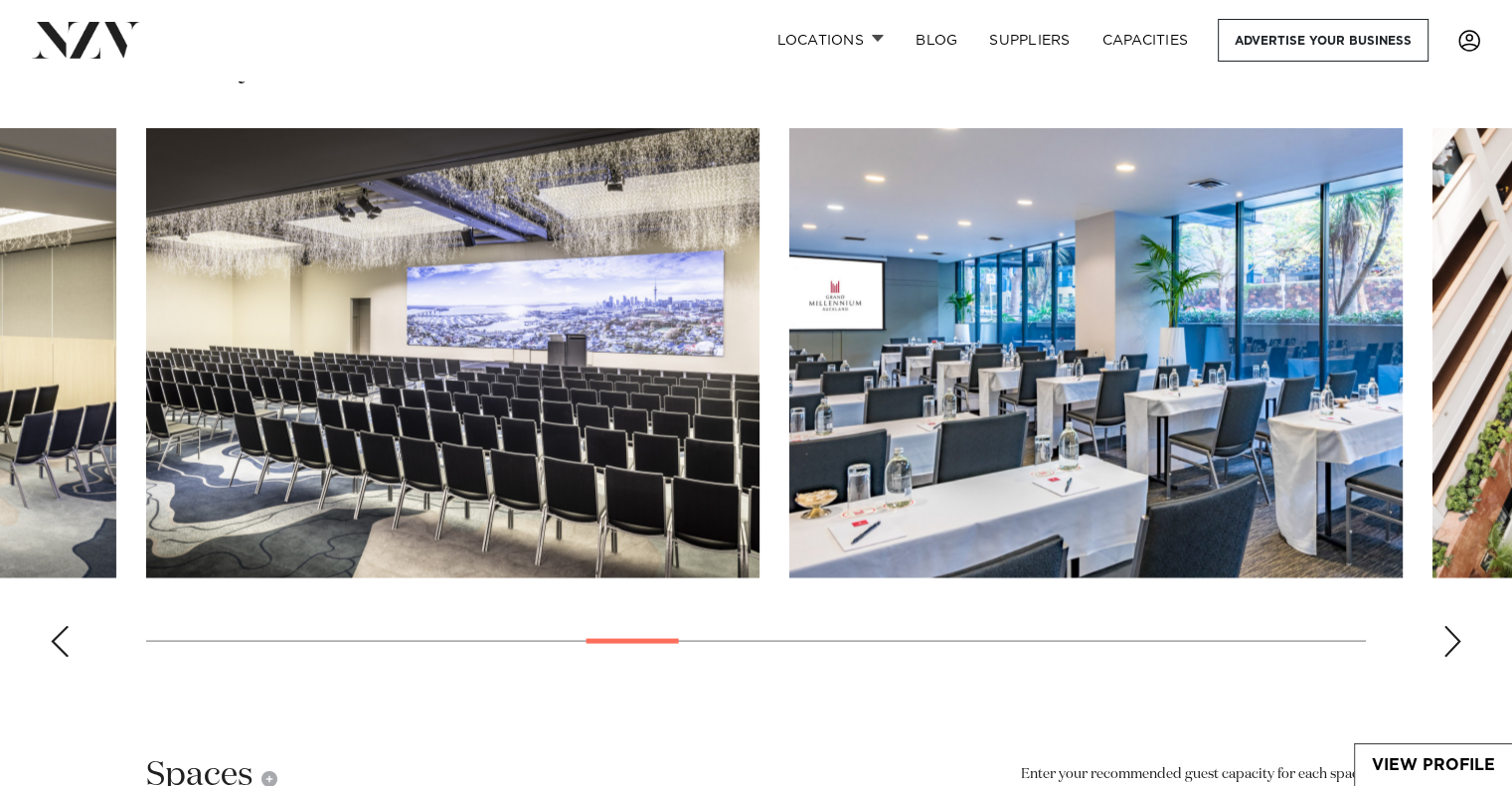 click at bounding box center [1452, 641] 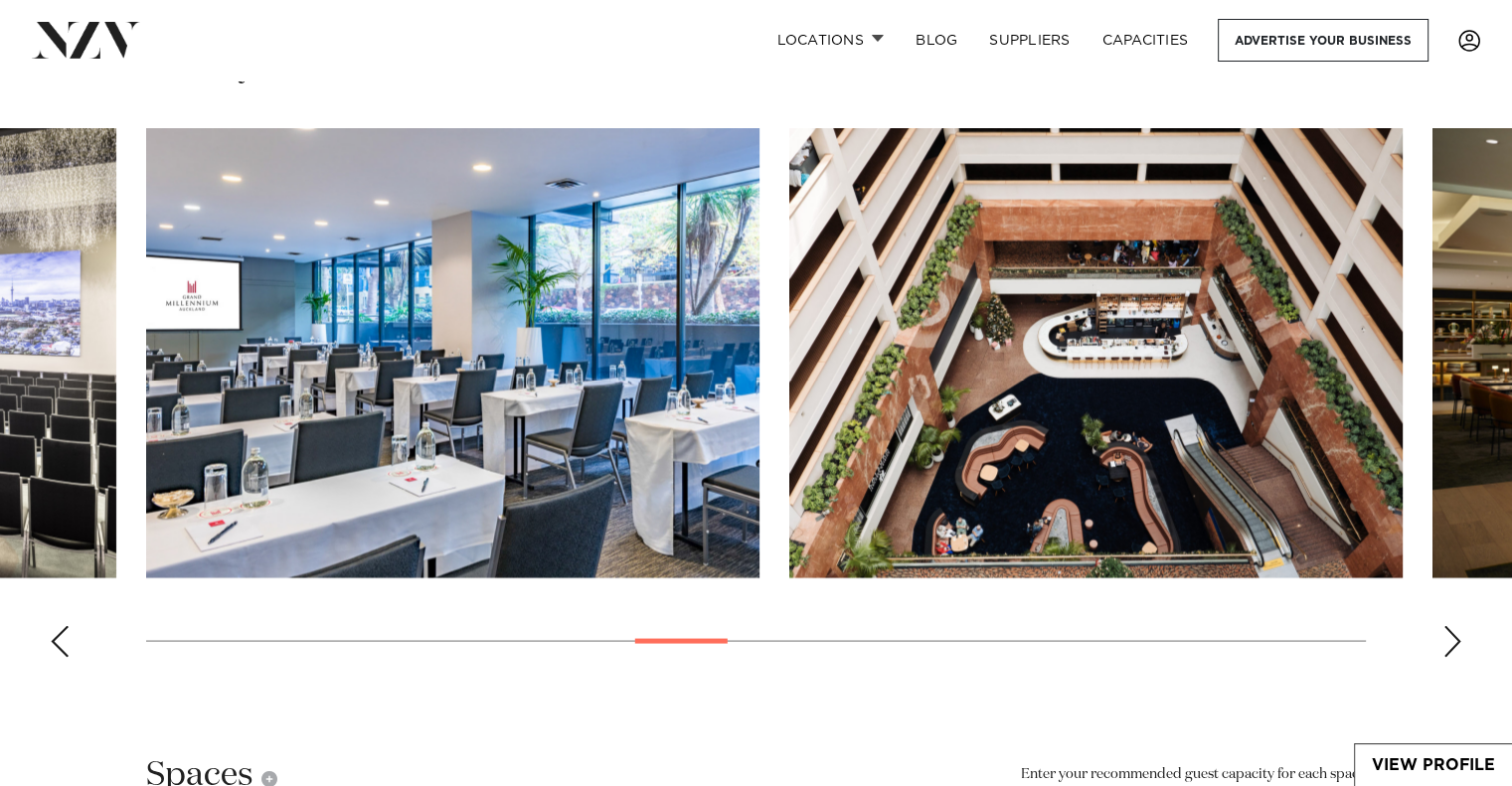 click at bounding box center [1452, 641] 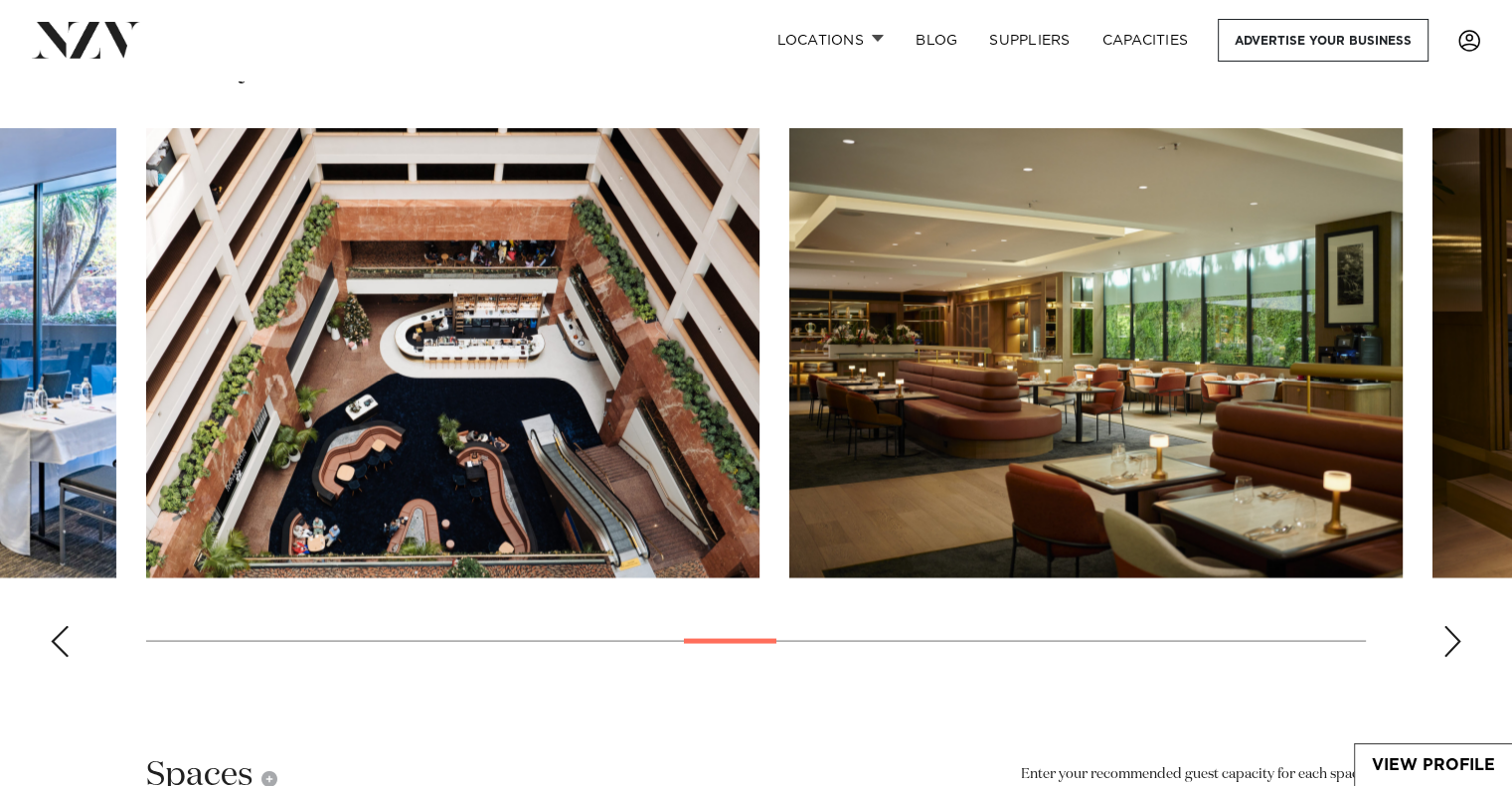 click at bounding box center (1452, 641) 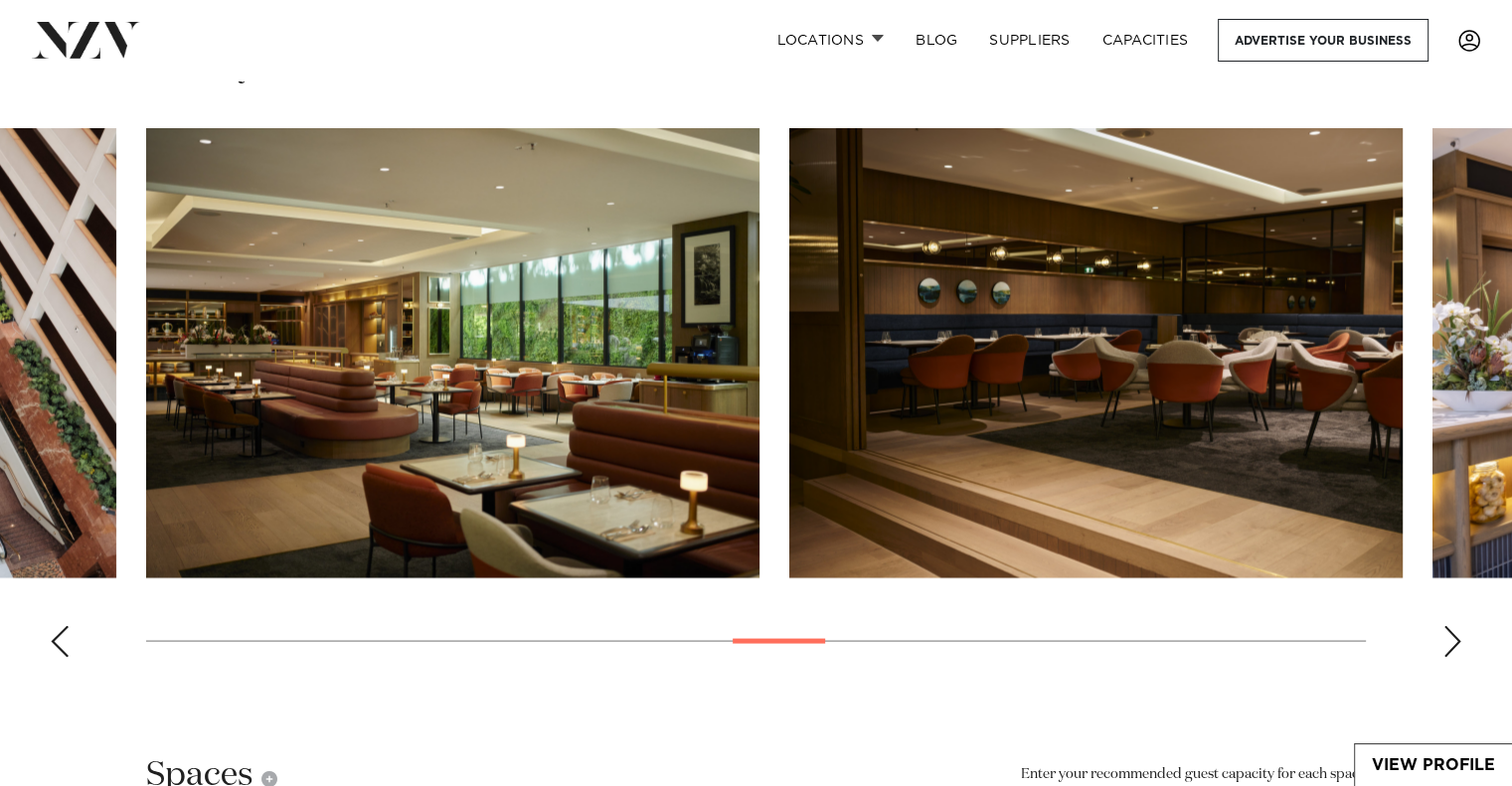 click at bounding box center [1452, 641] 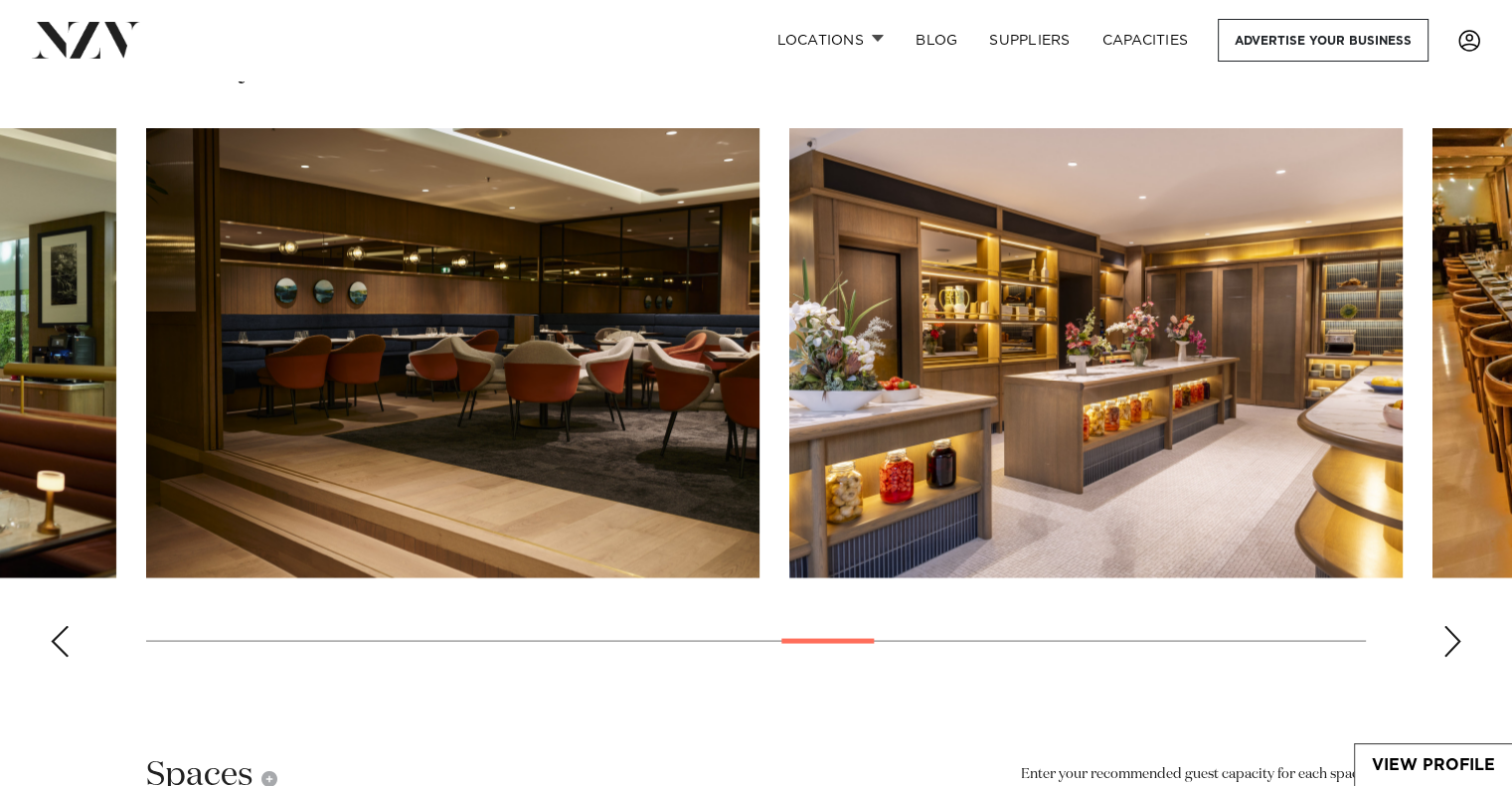 click at bounding box center [1452, 641] 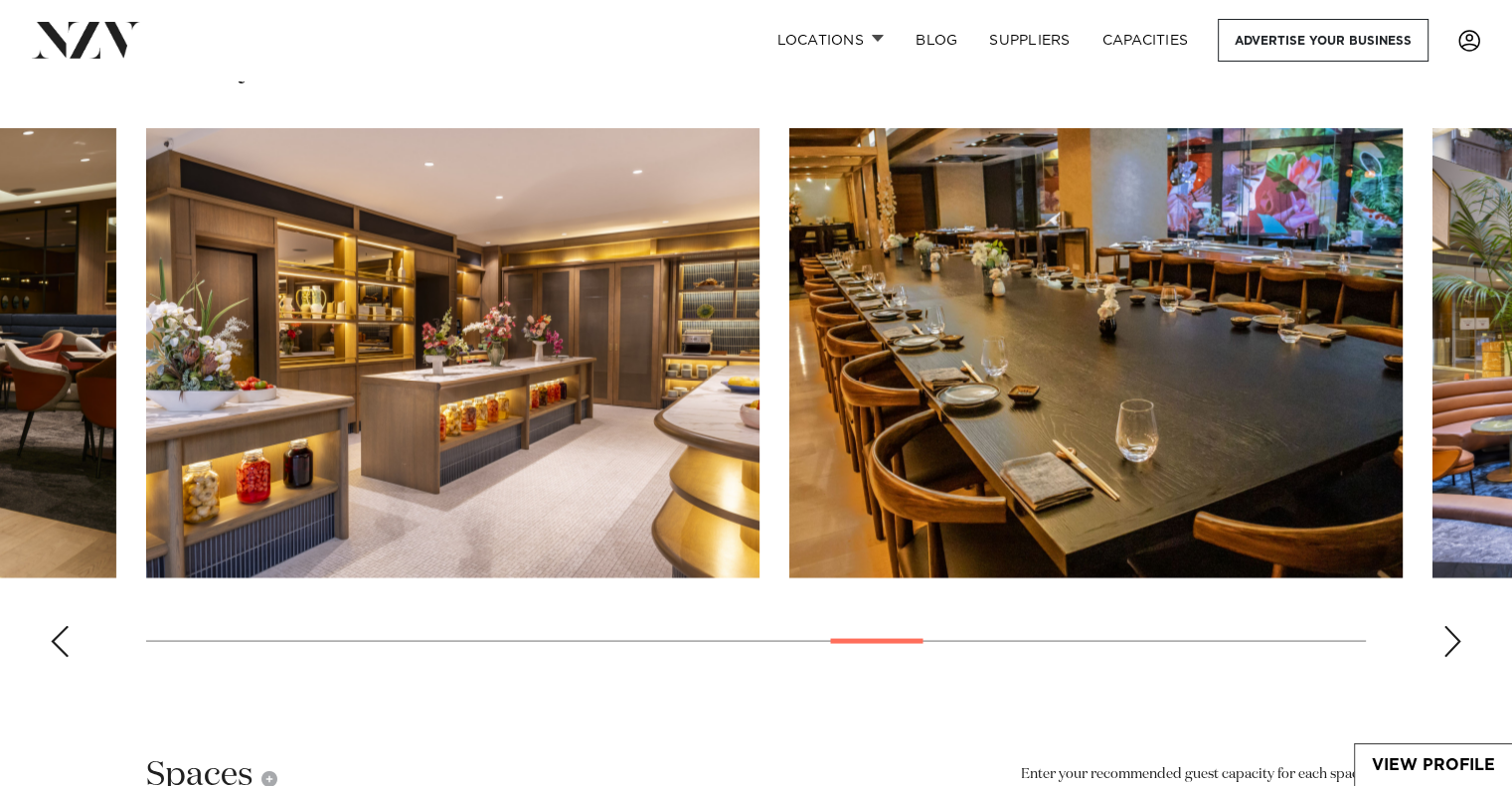 click at bounding box center [1452, 641] 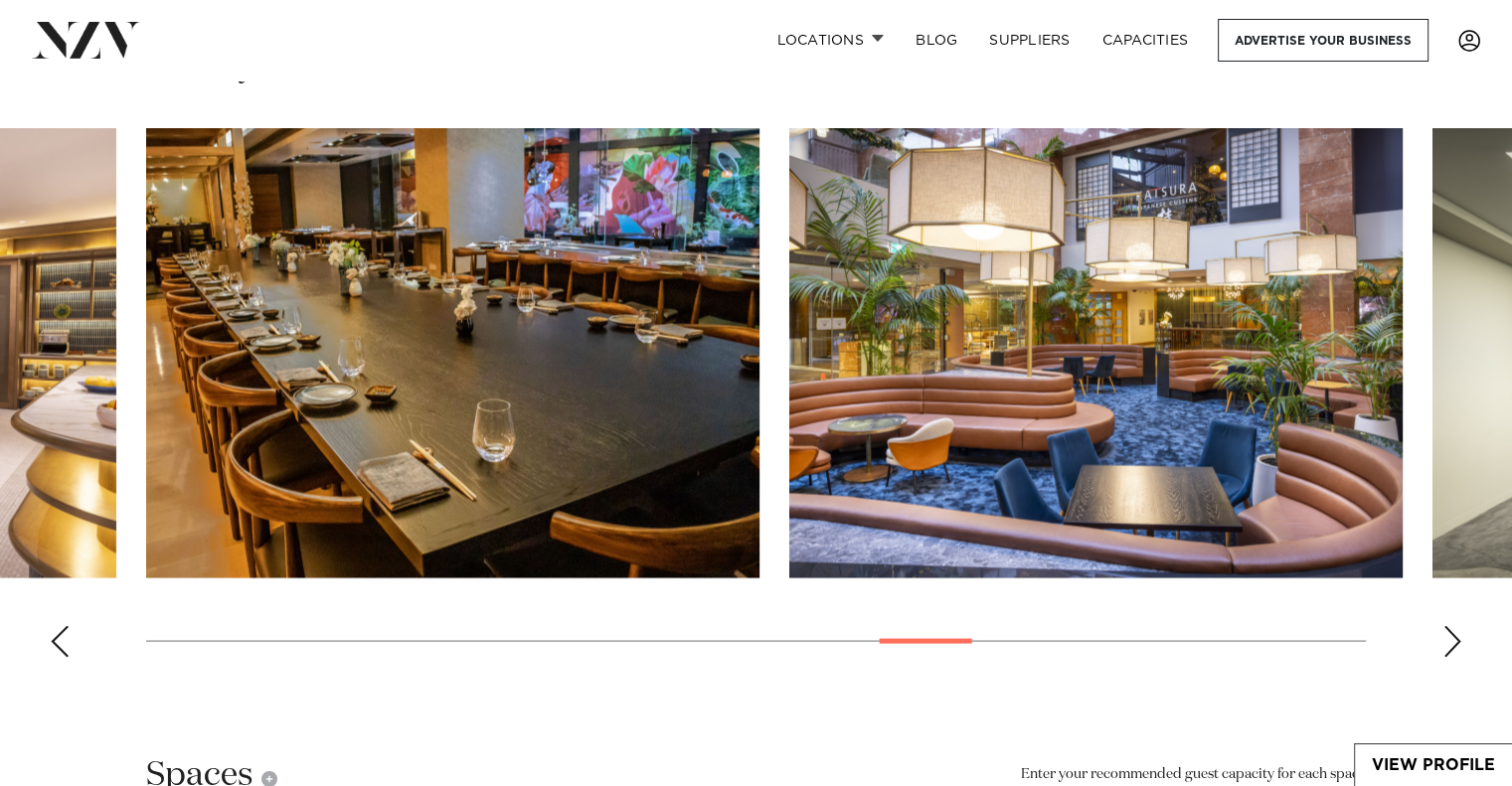 click at bounding box center (1452, 641) 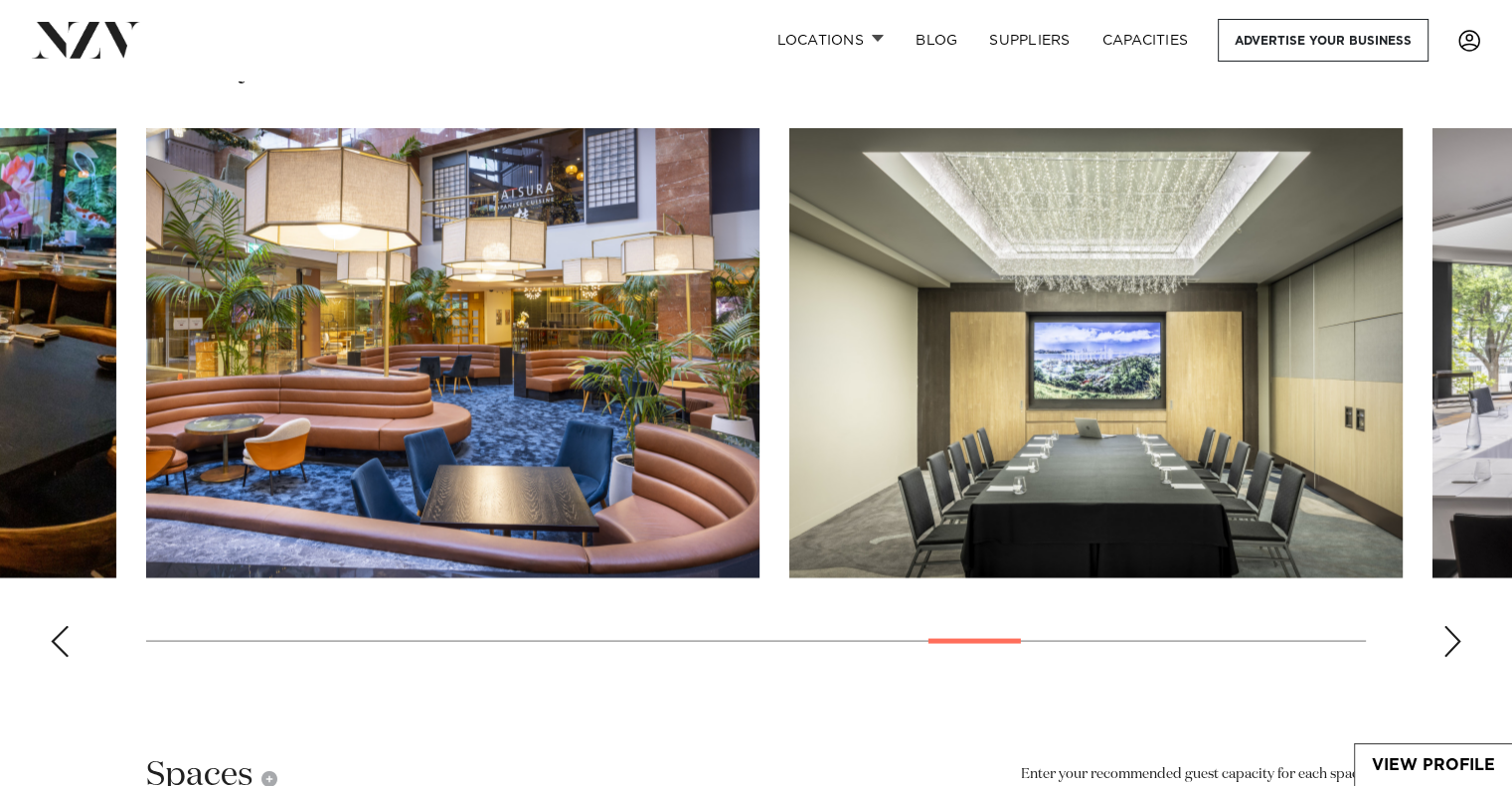 click at bounding box center [1452, 641] 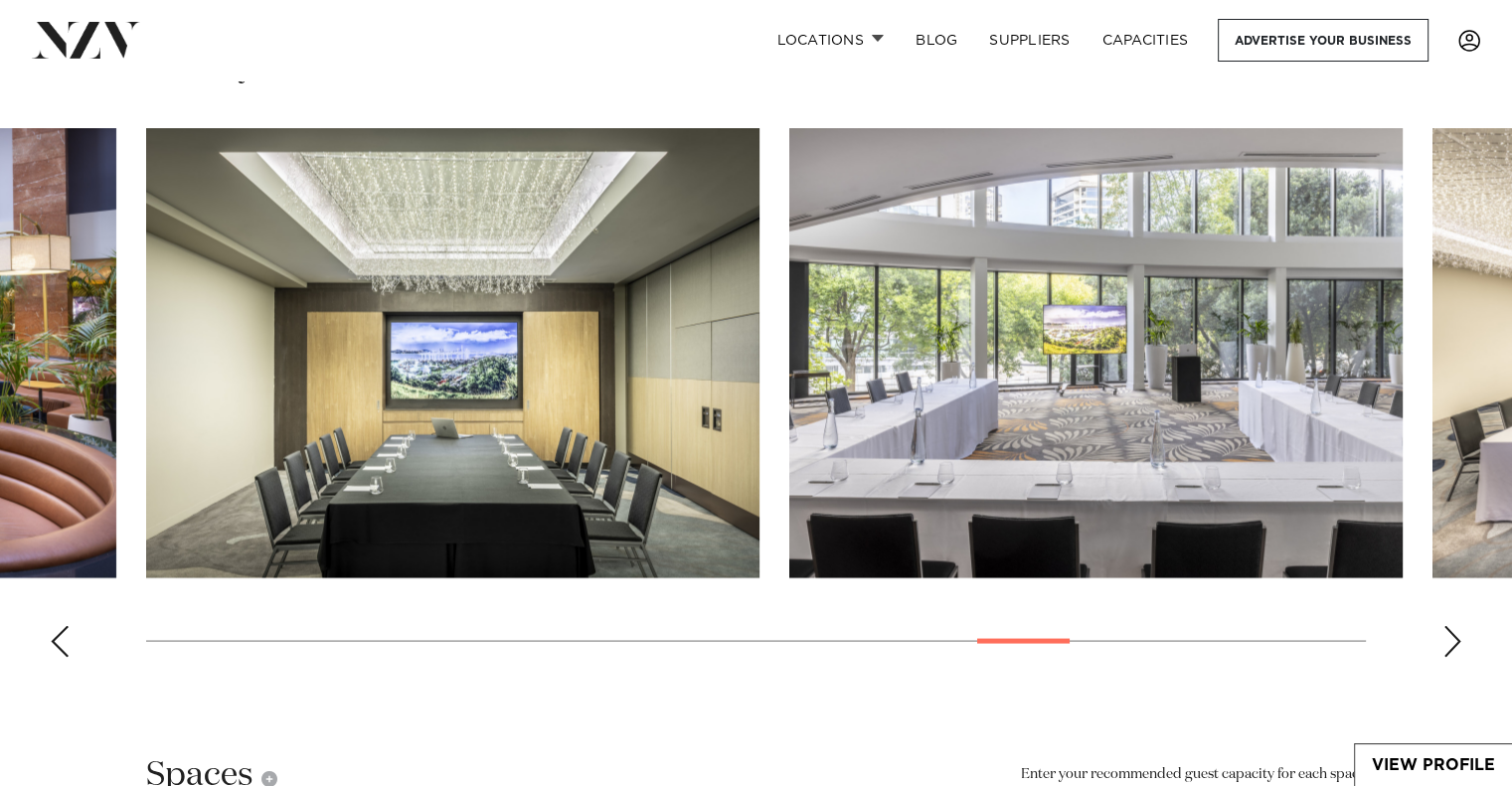click at bounding box center [1452, 641] 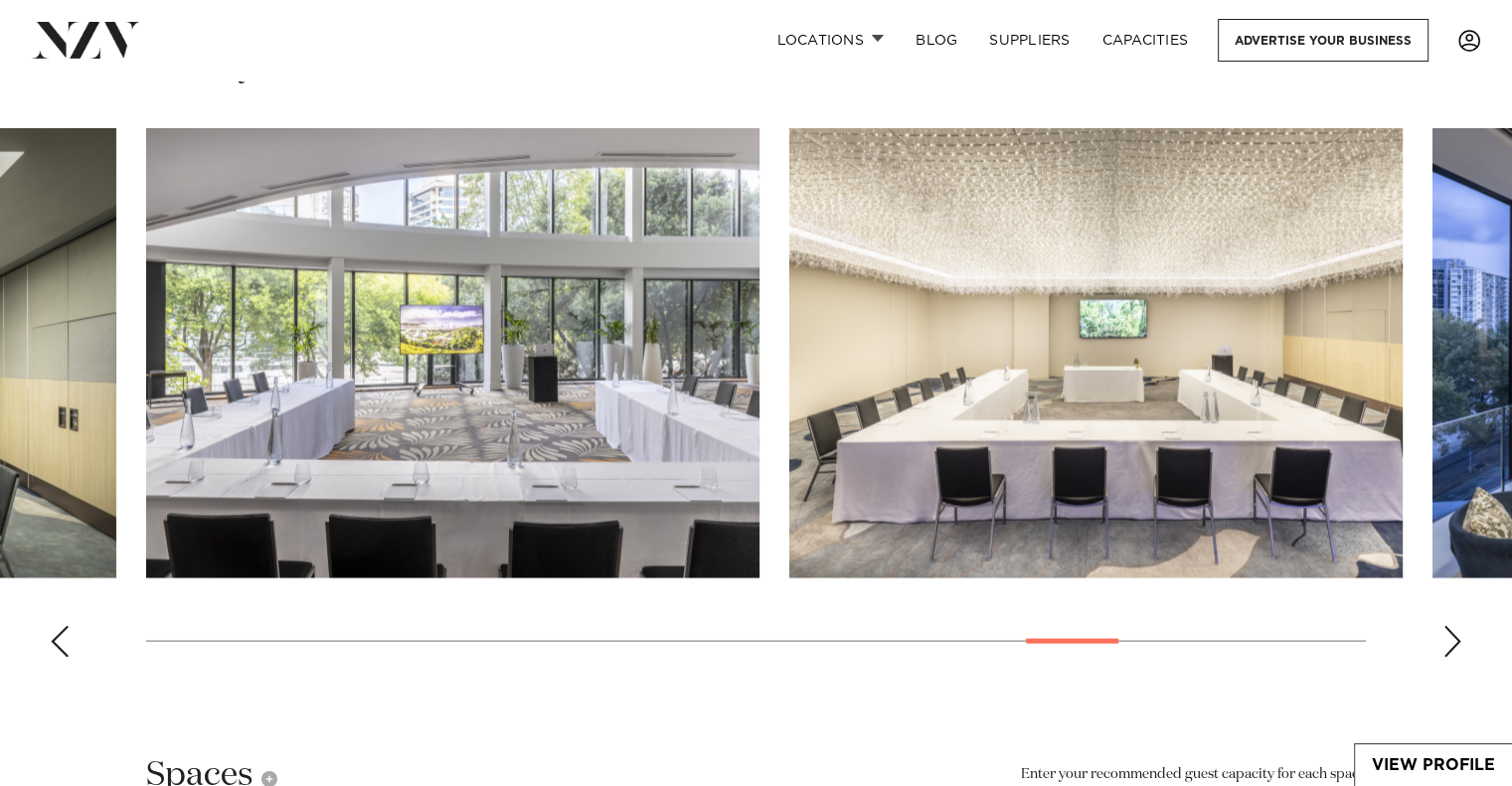 click at bounding box center (1452, 641) 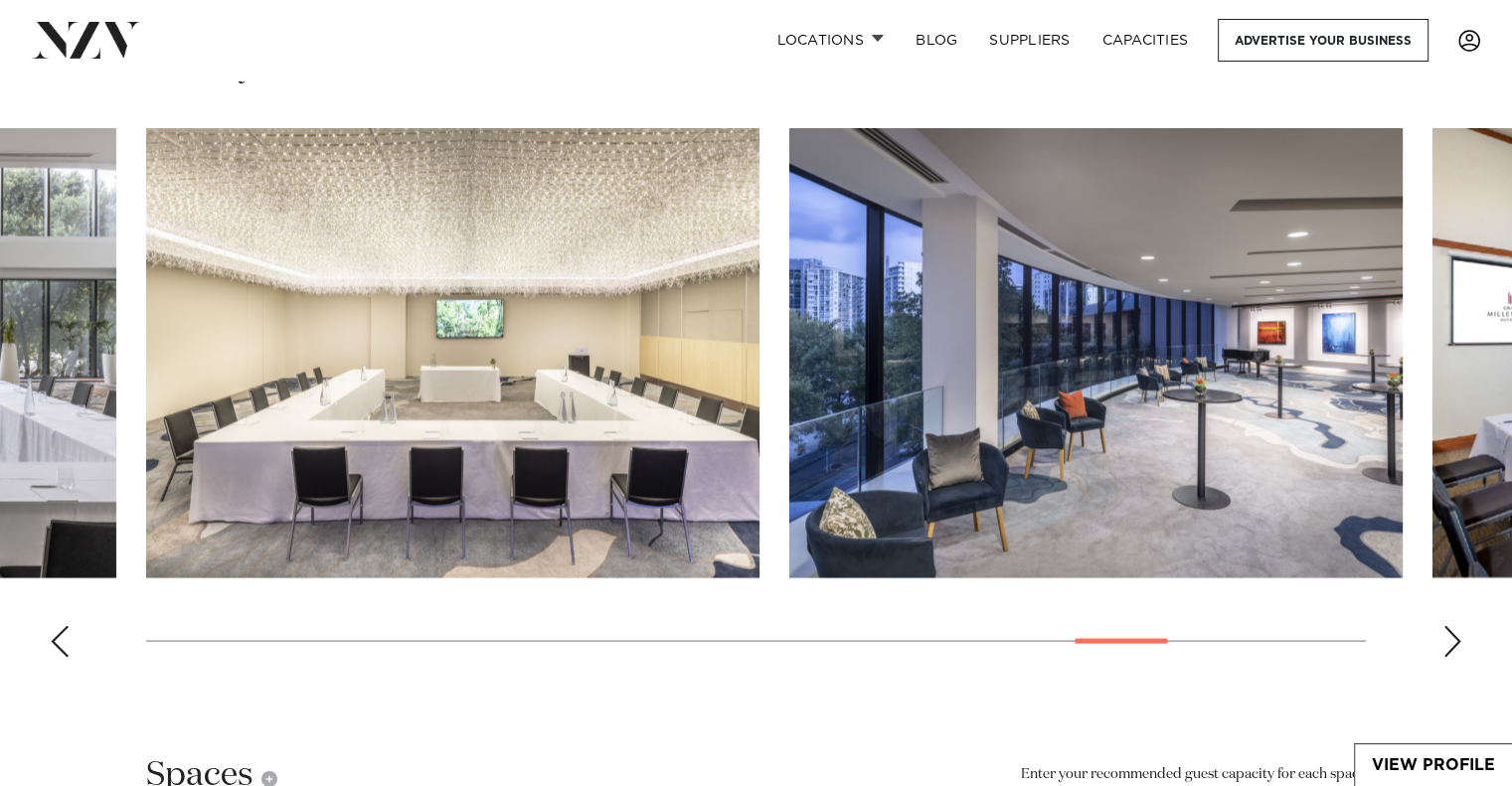 click at bounding box center (1452, 641) 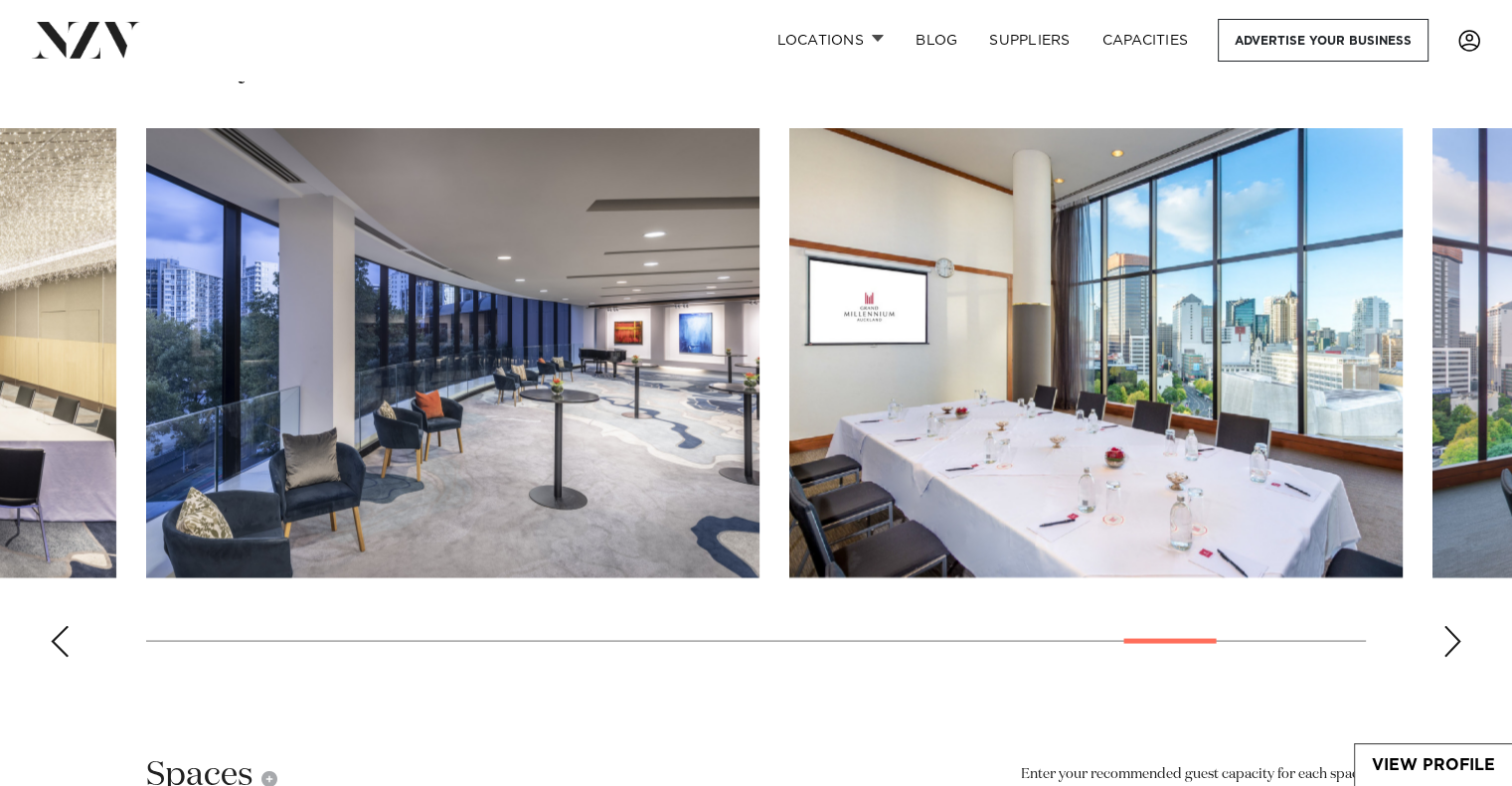 click at bounding box center [1452, 641] 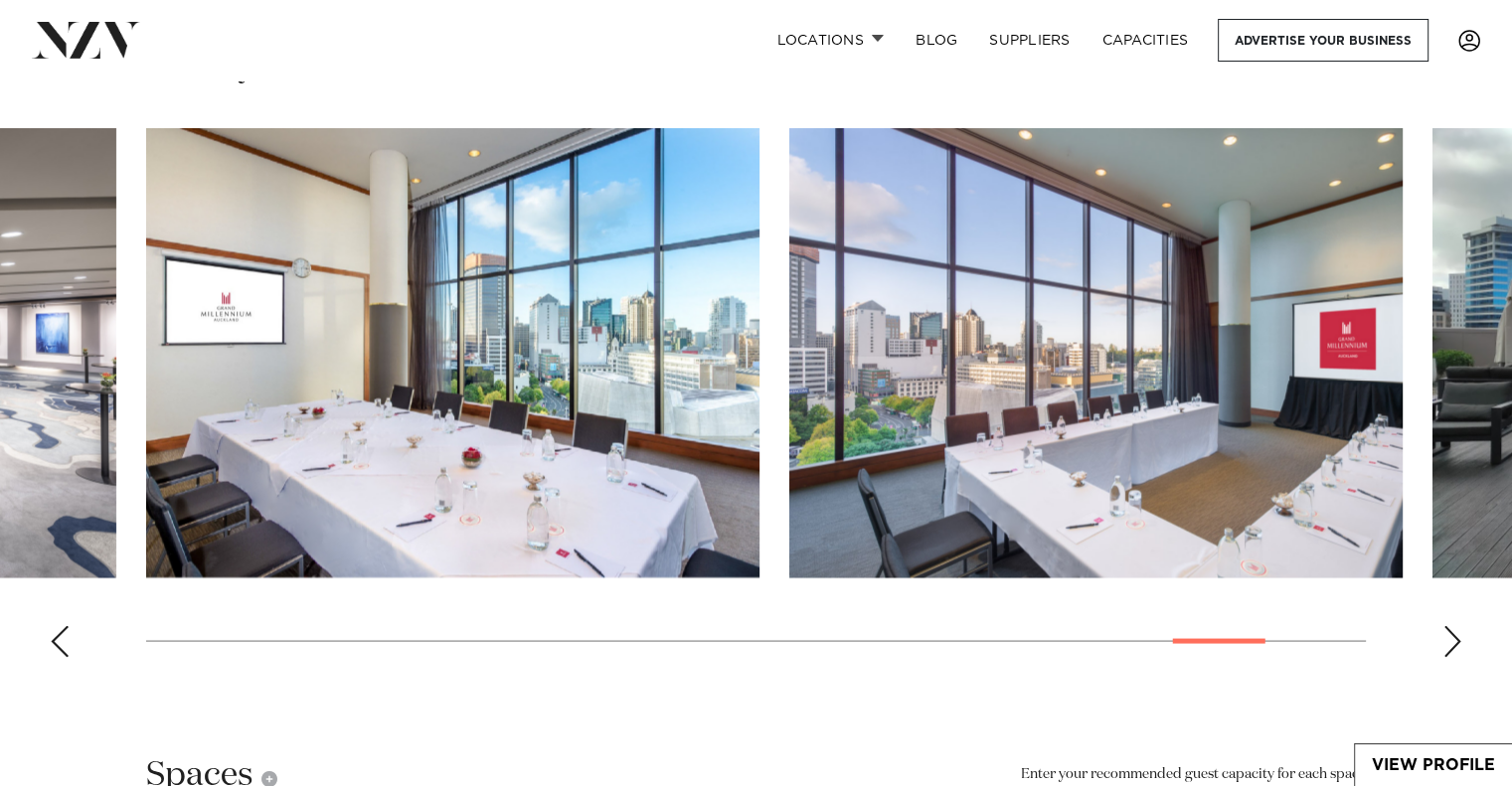 click at bounding box center (1452, 641) 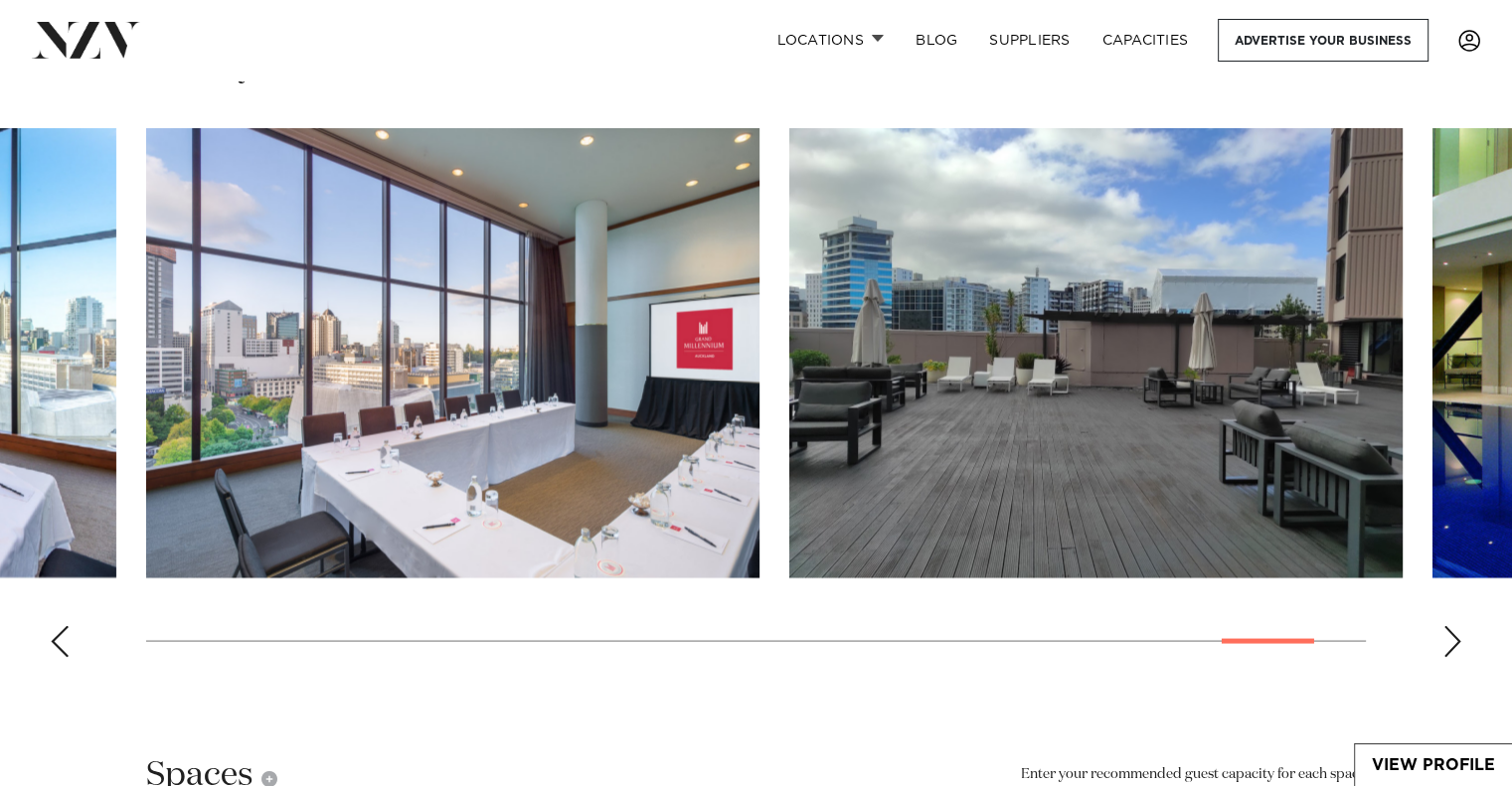 click at bounding box center (1452, 641) 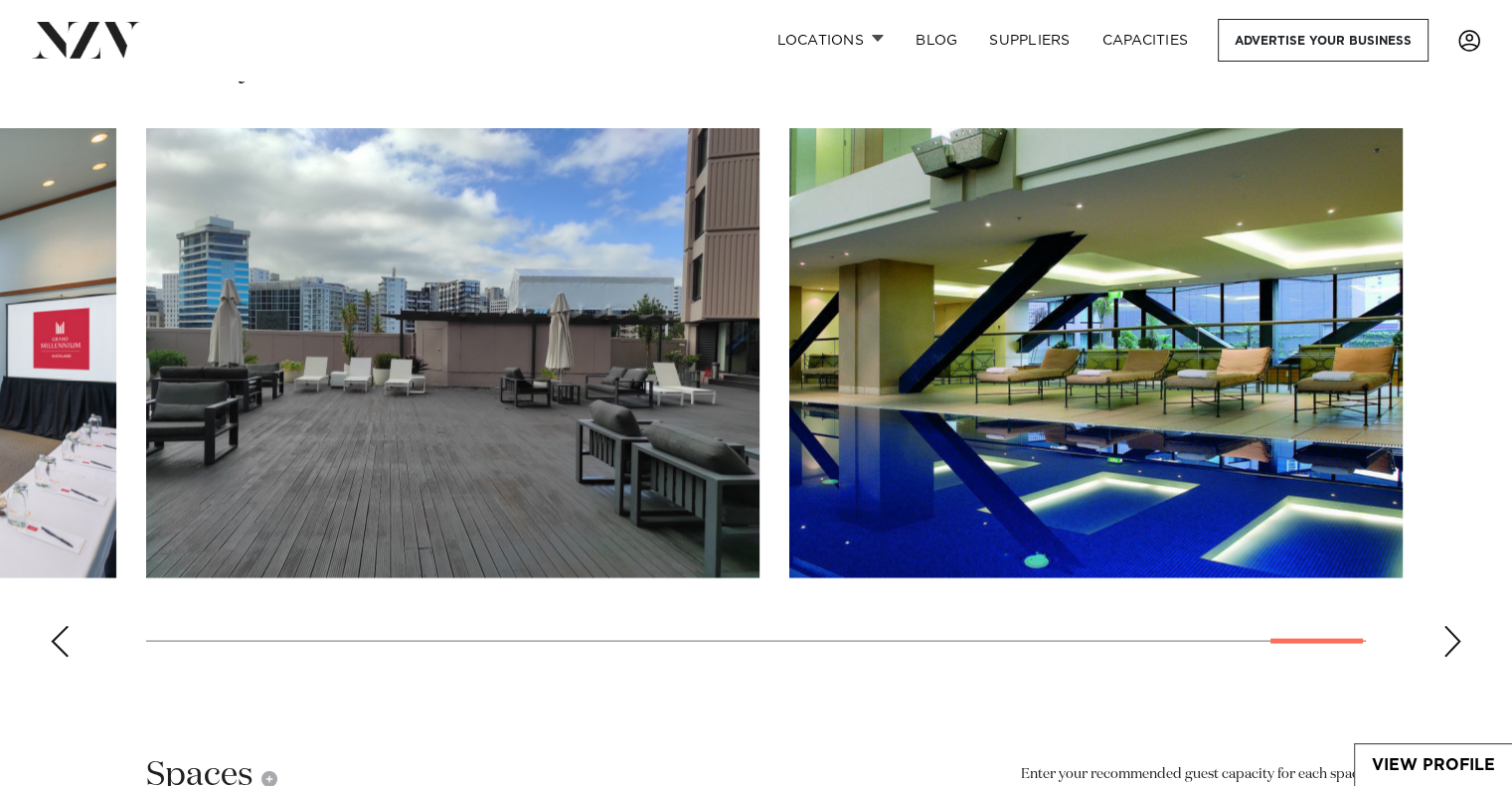 click at bounding box center [1452, 641] 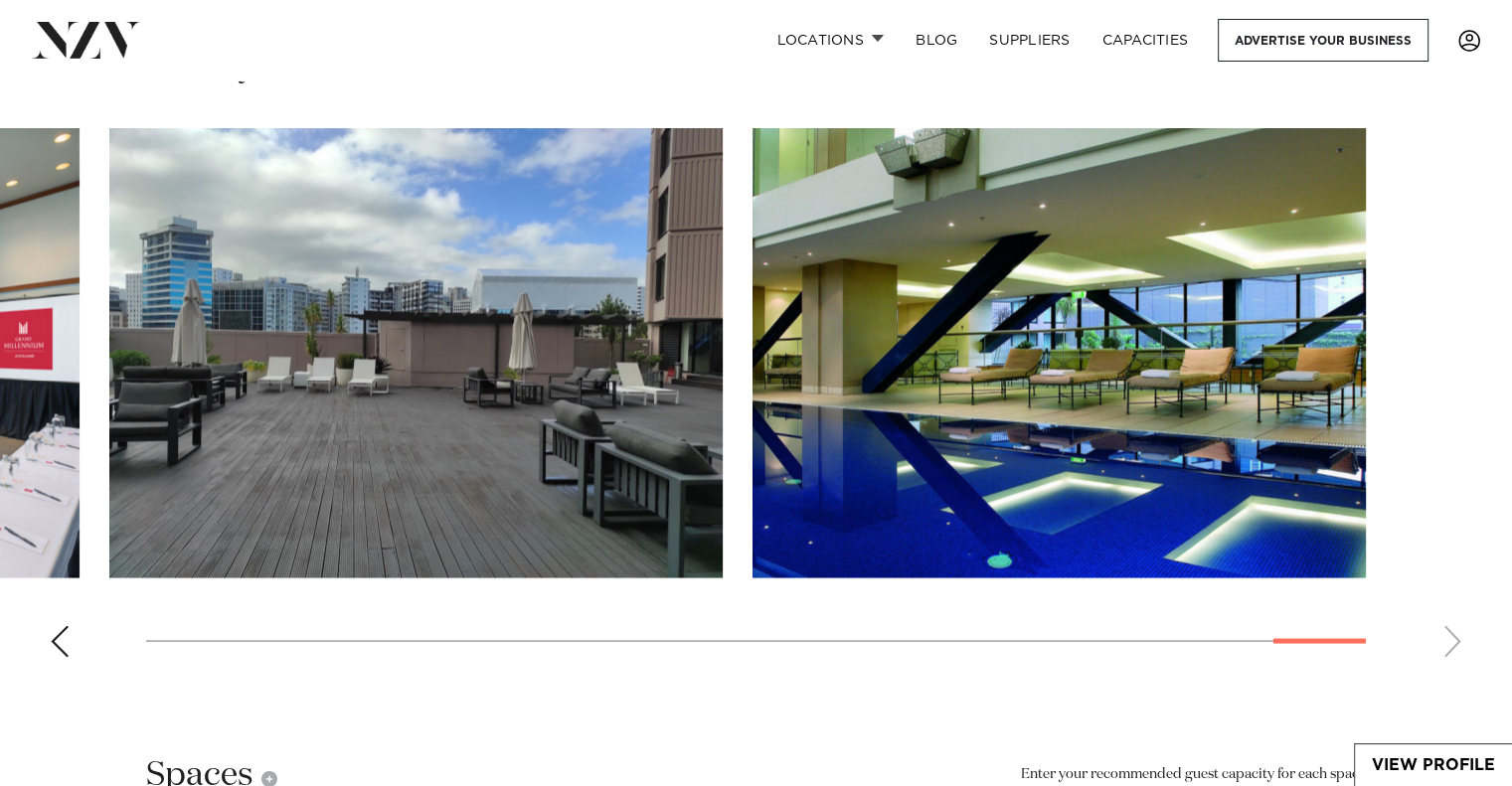 click at bounding box center (60, 641) 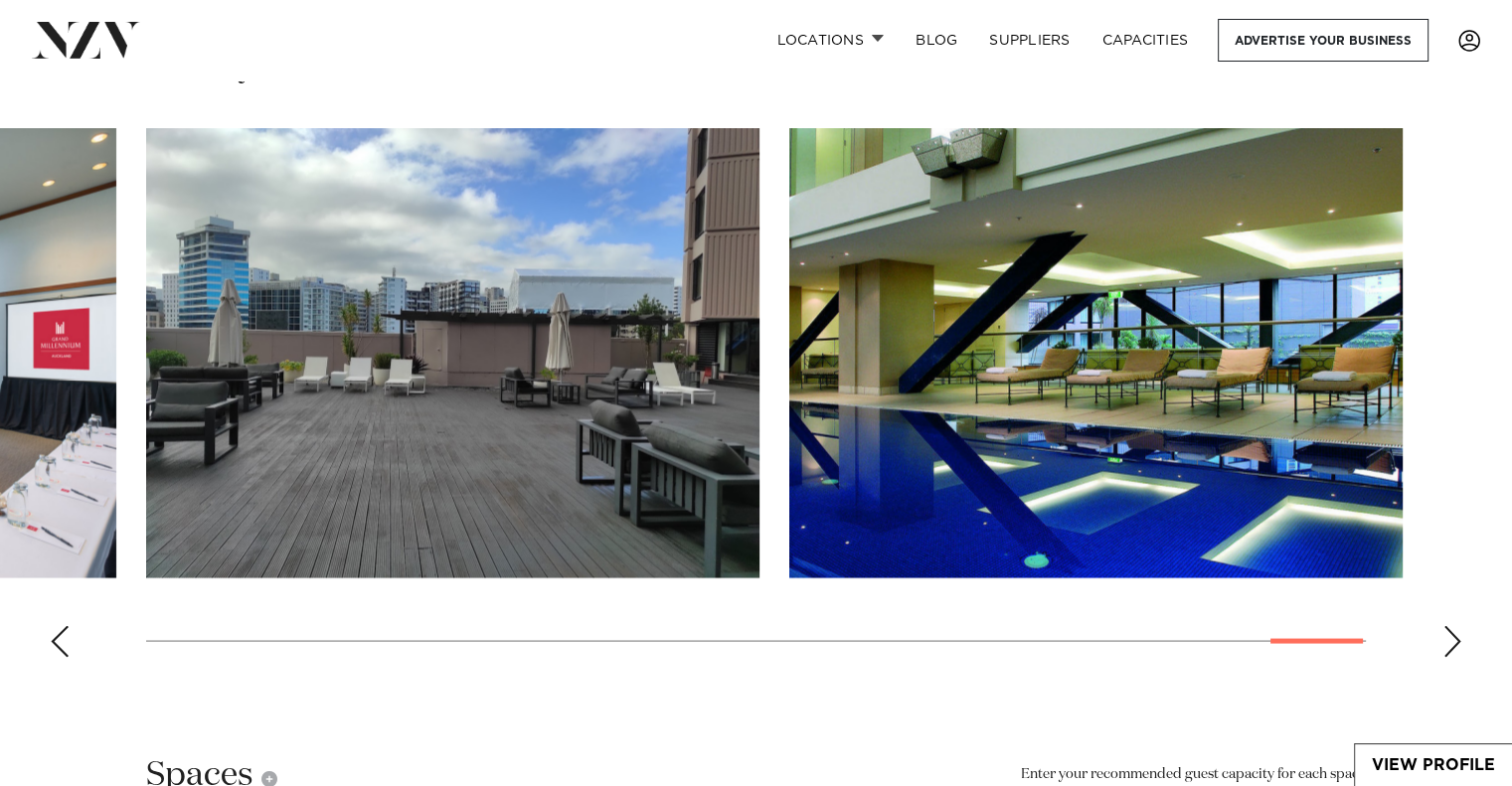click at bounding box center (60, 641) 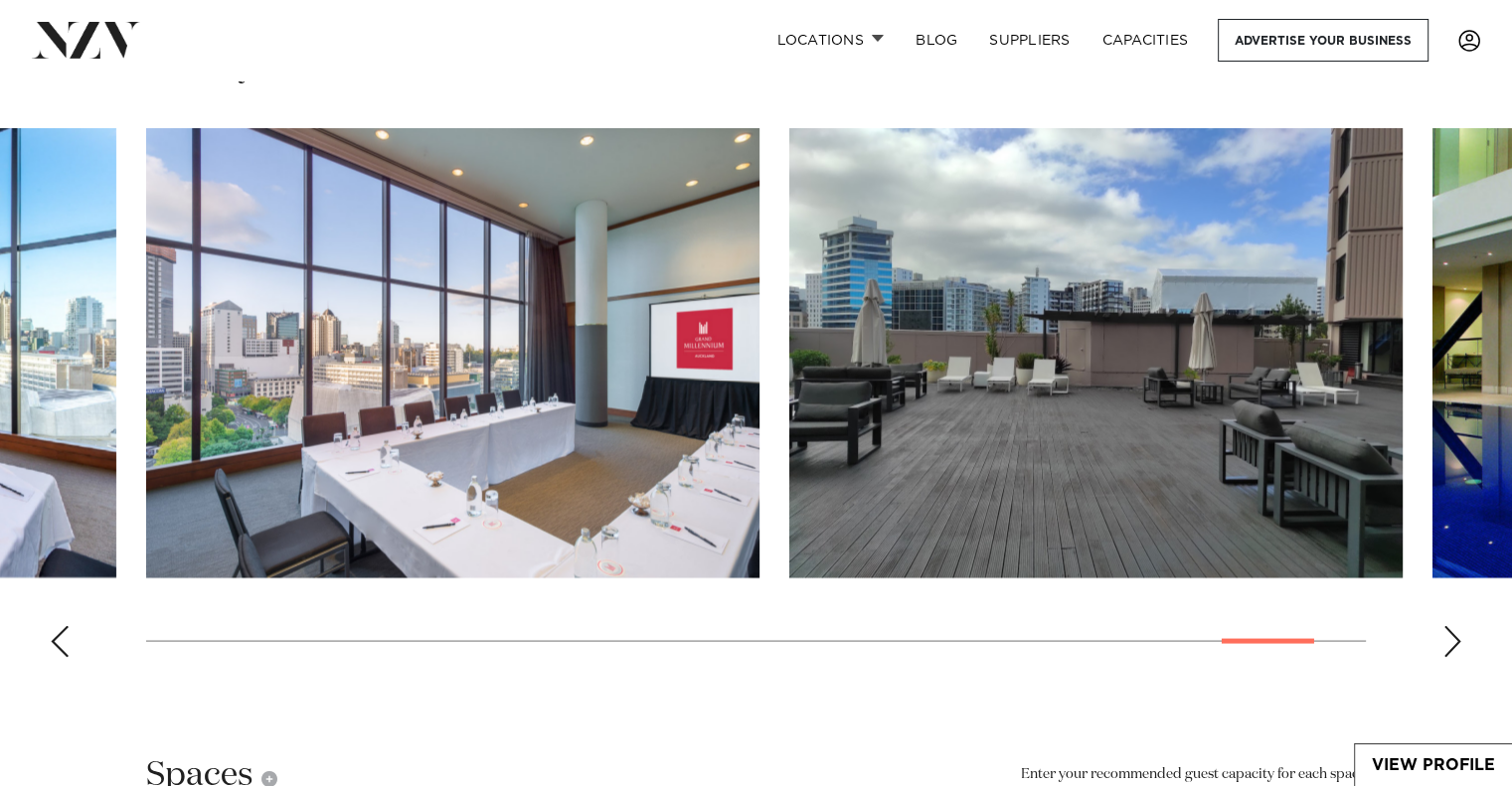 click at bounding box center (60, 641) 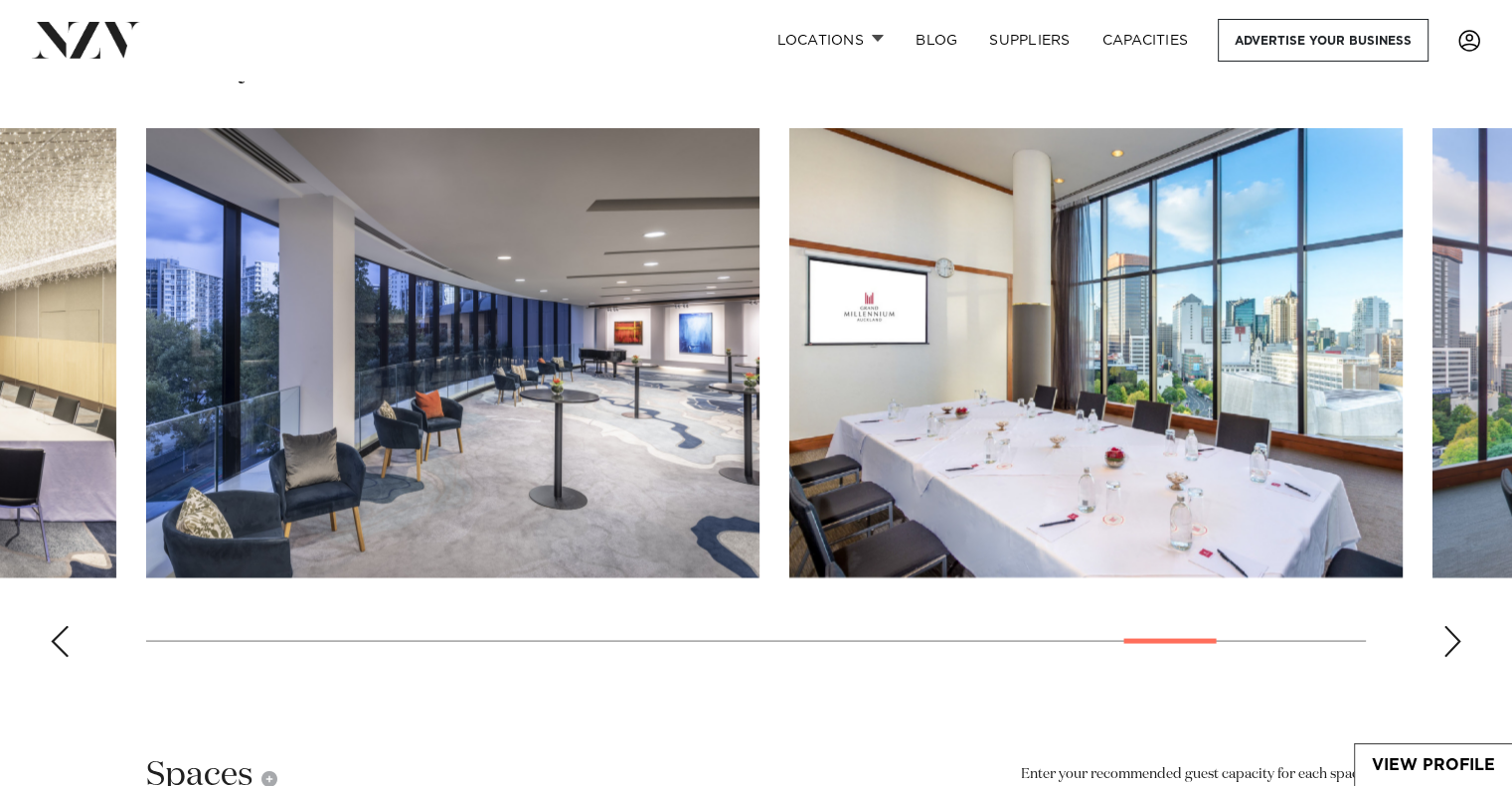 click at bounding box center (60, 641) 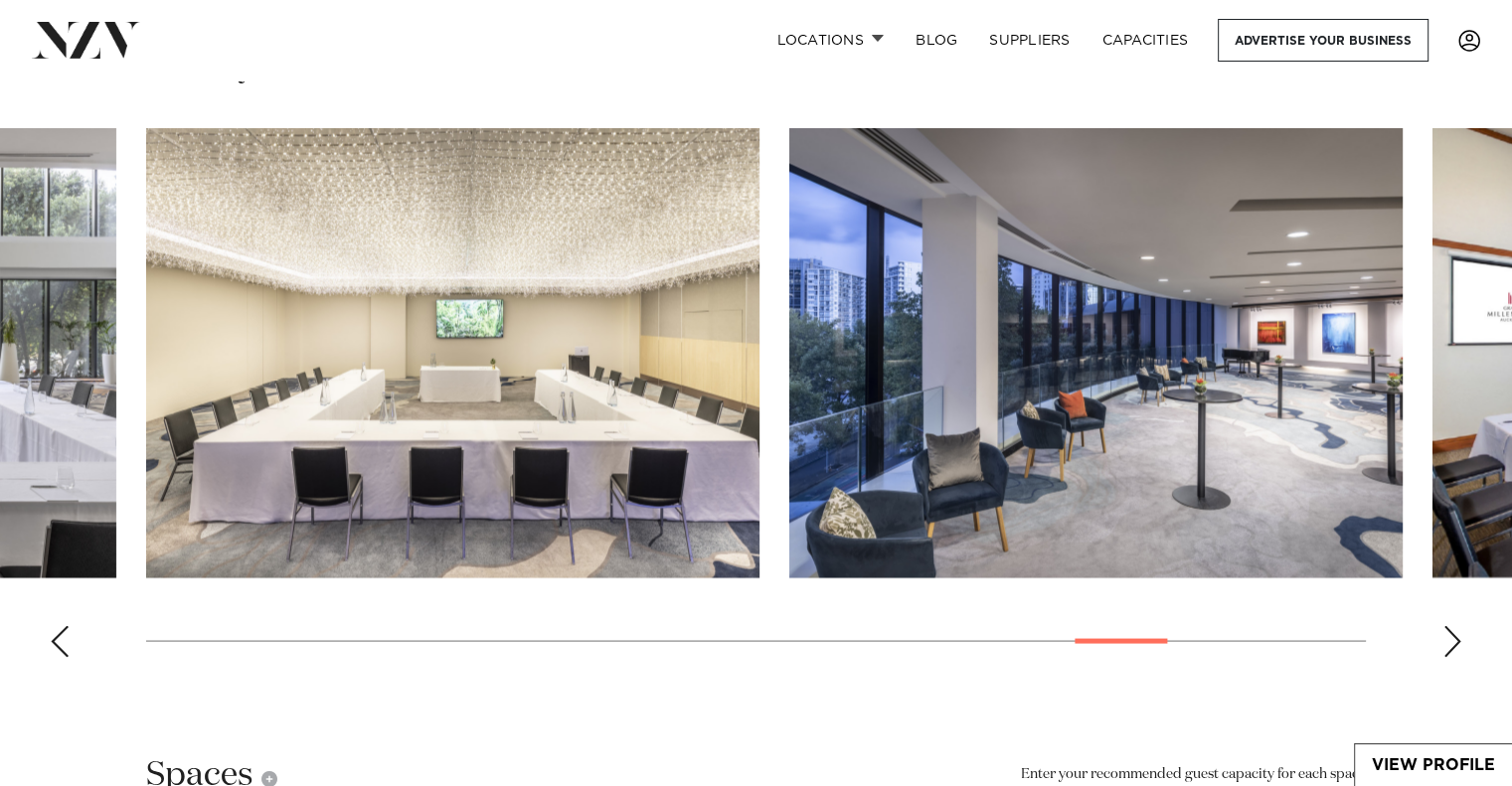click at bounding box center (60, 641) 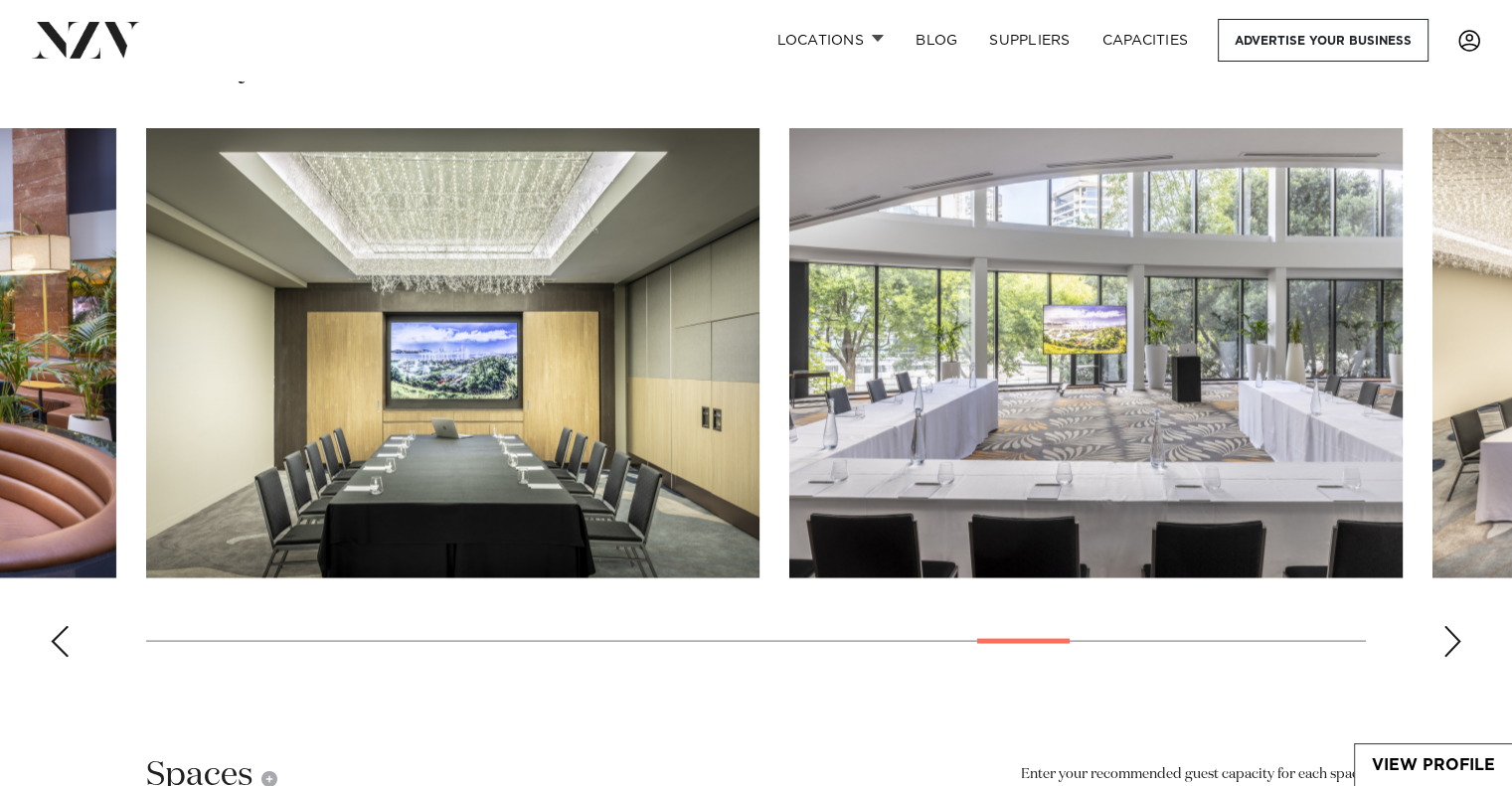 click at bounding box center (60, 641) 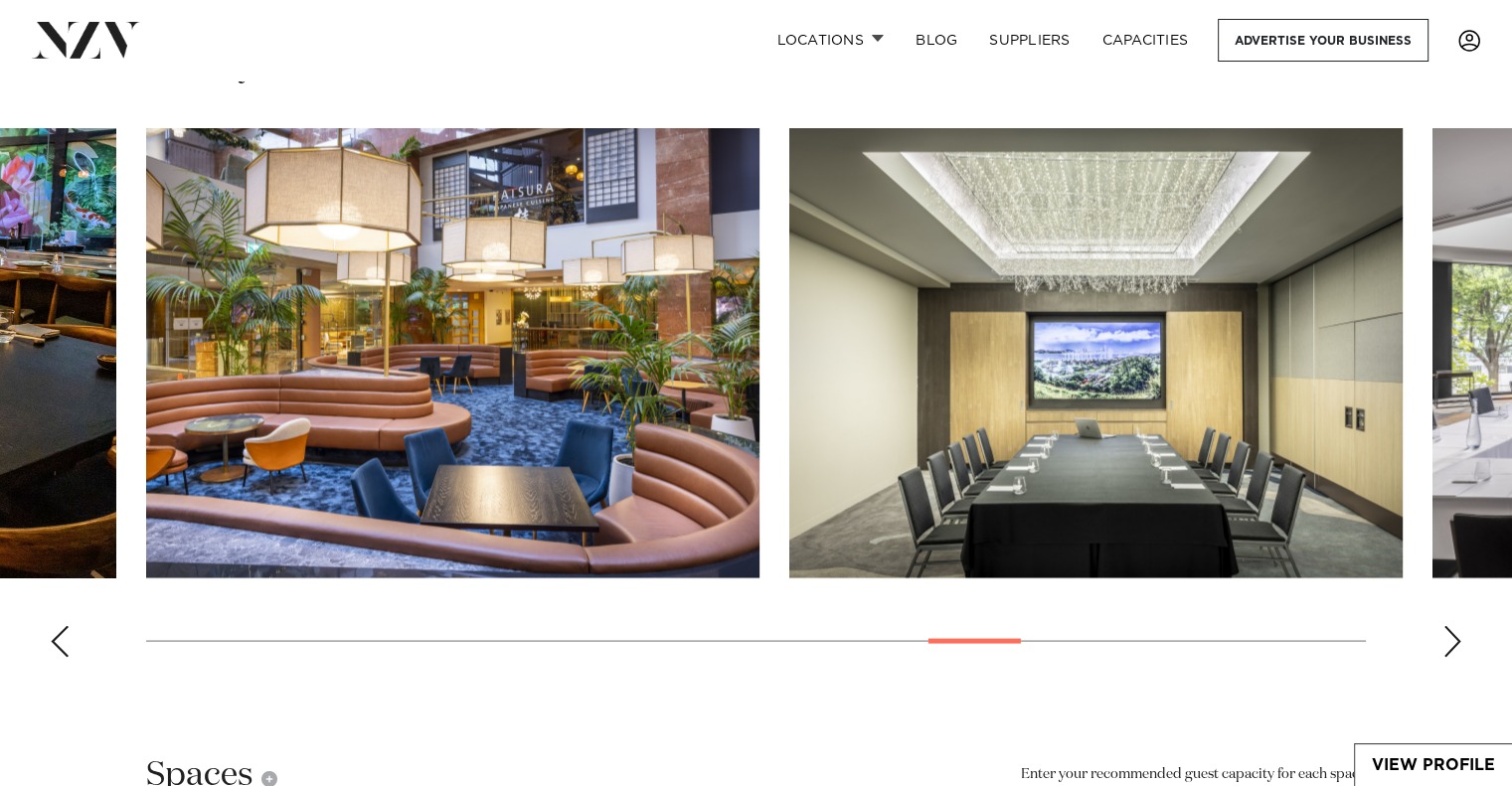 click at bounding box center [60, 641] 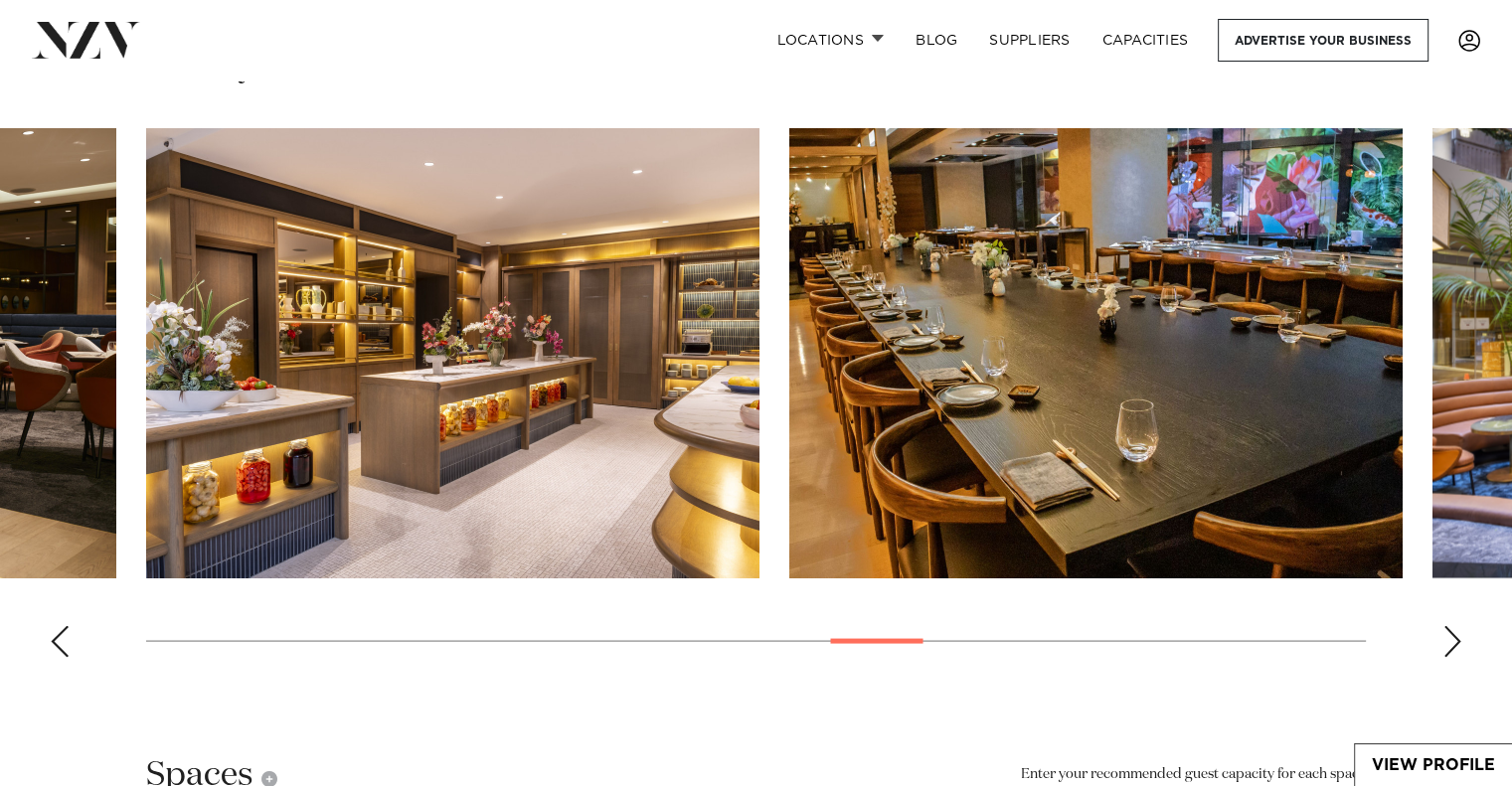 click at bounding box center [60, 641] 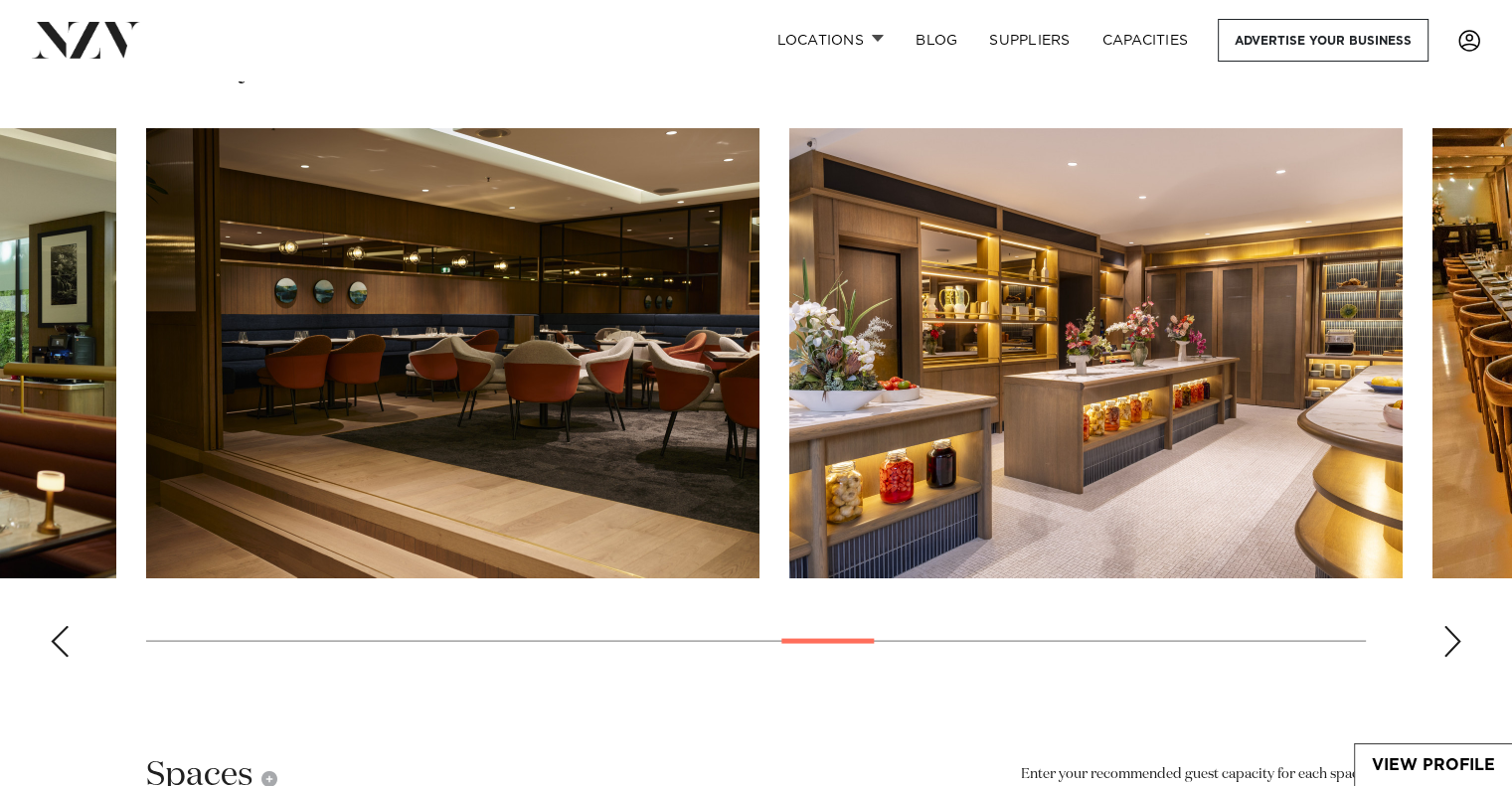 click at bounding box center [60, 641] 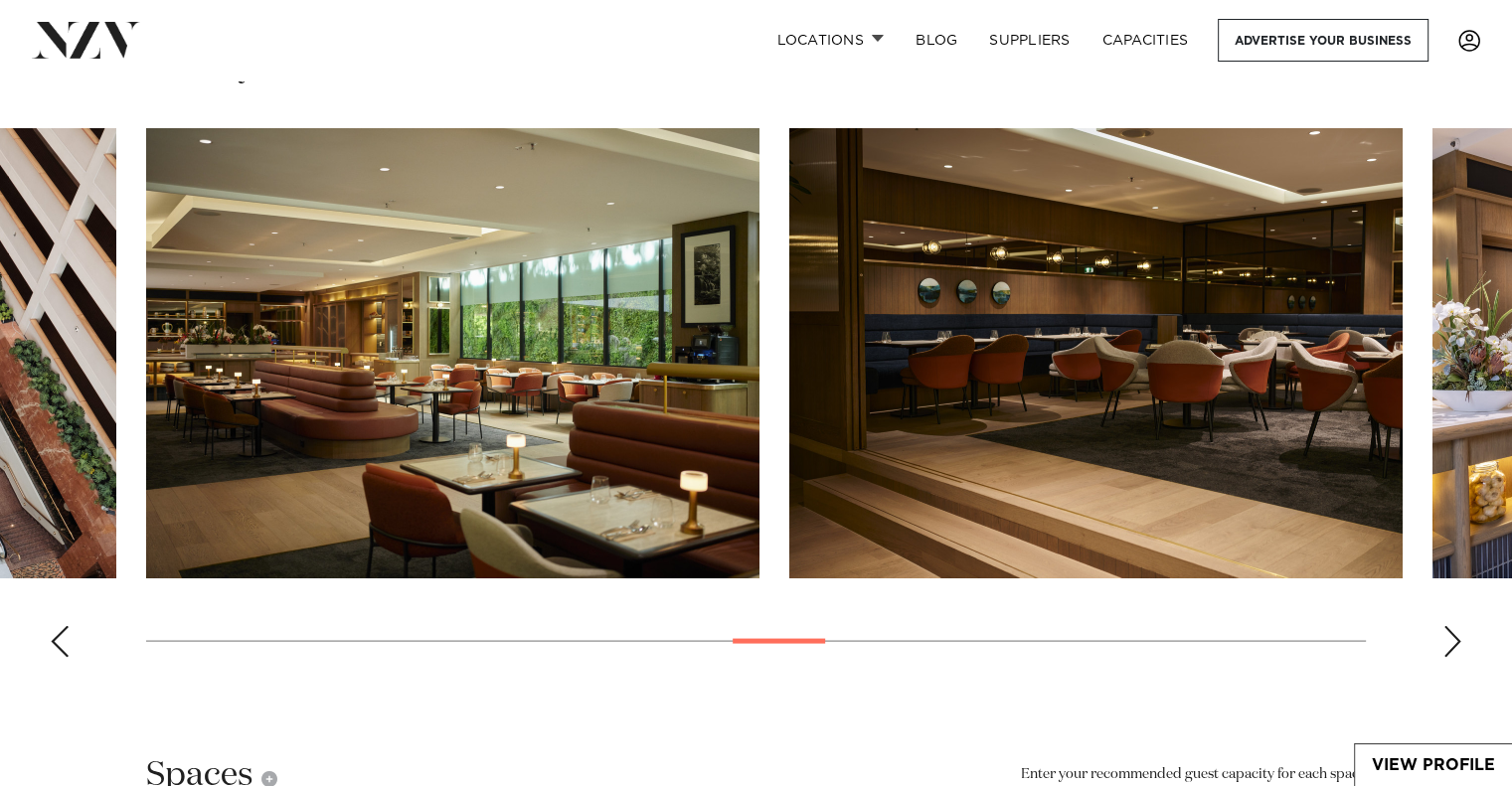 click at bounding box center (60, 641) 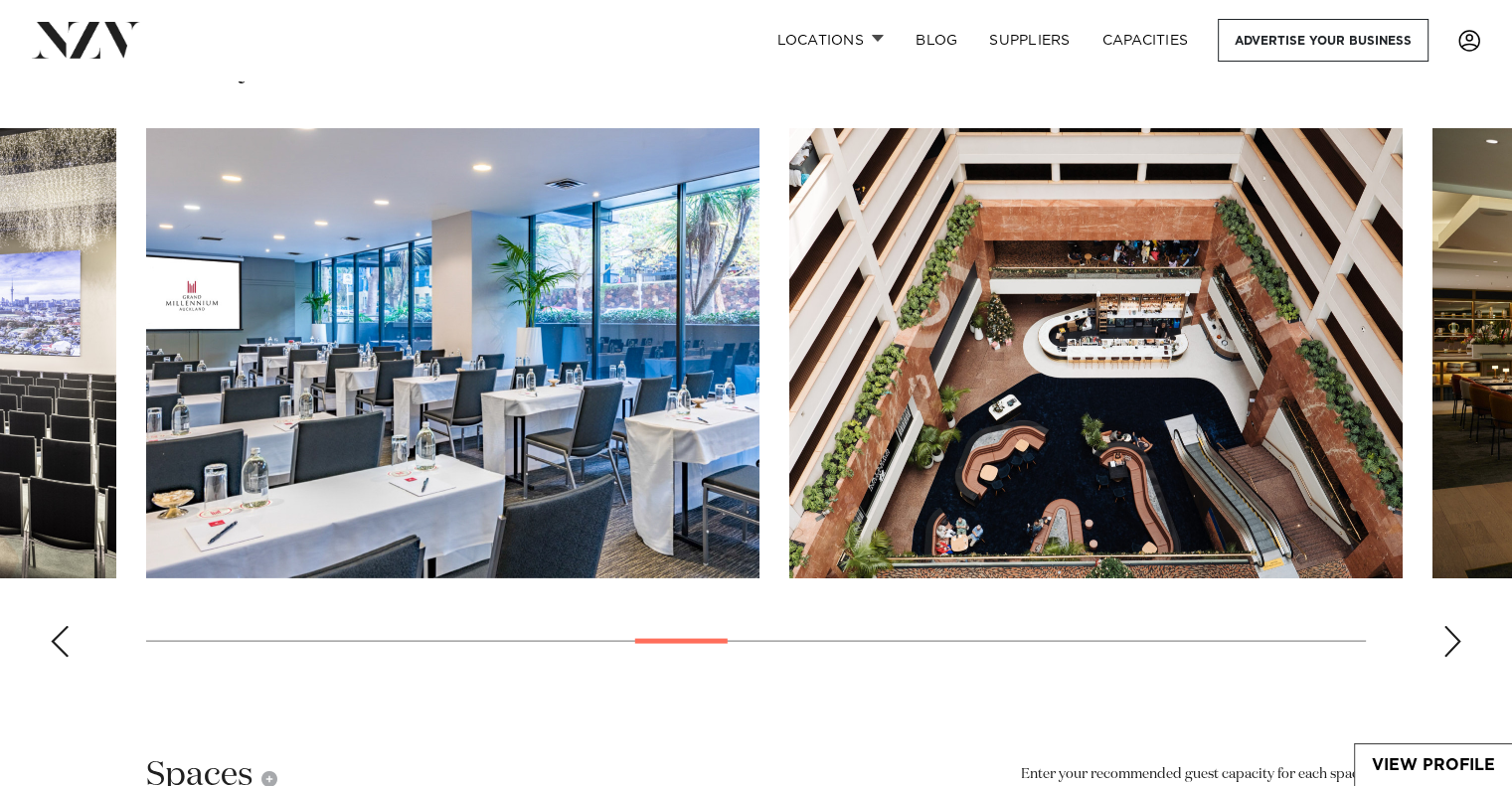 click at bounding box center (60, 641) 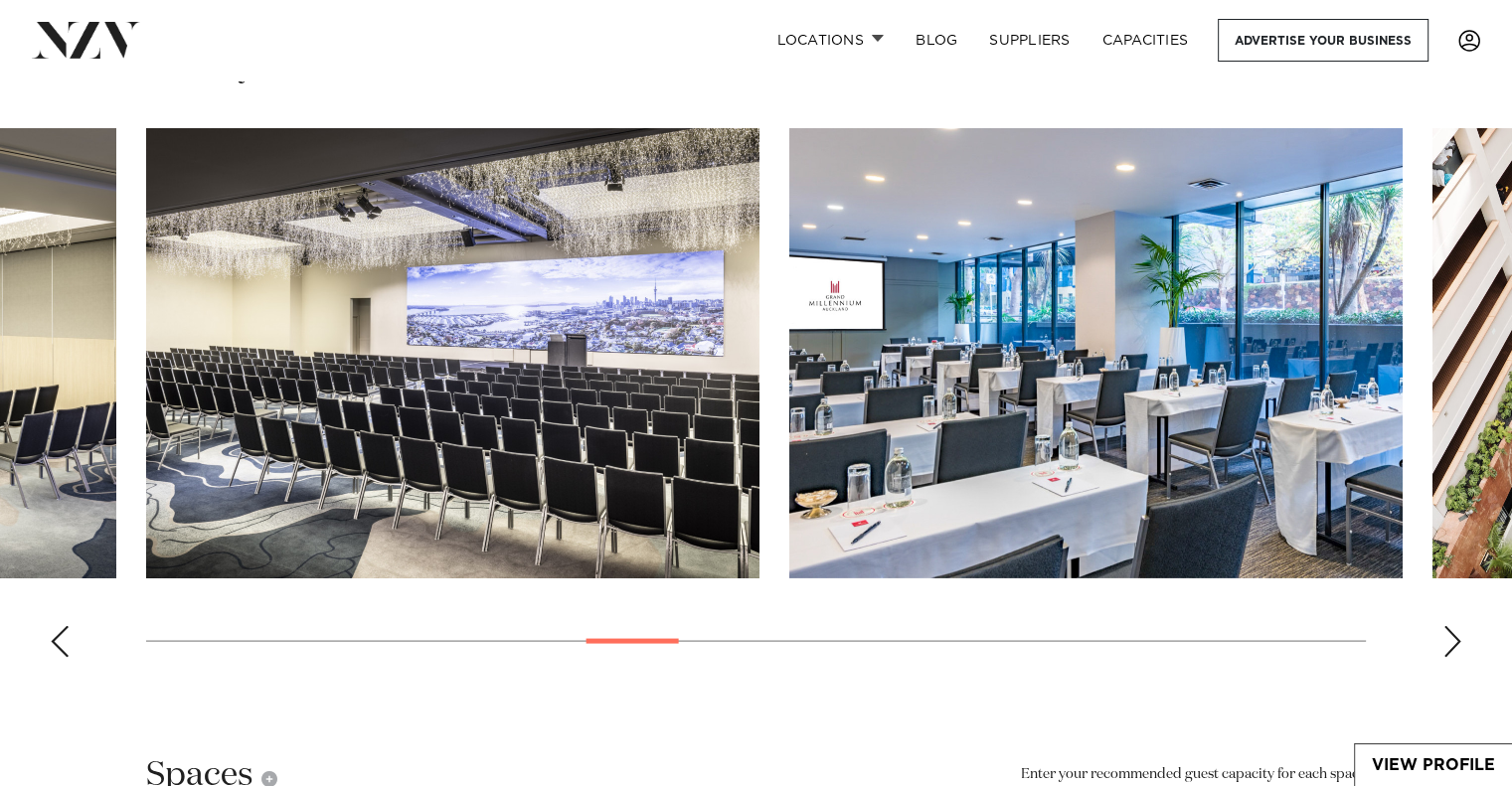 click at bounding box center [60, 641] 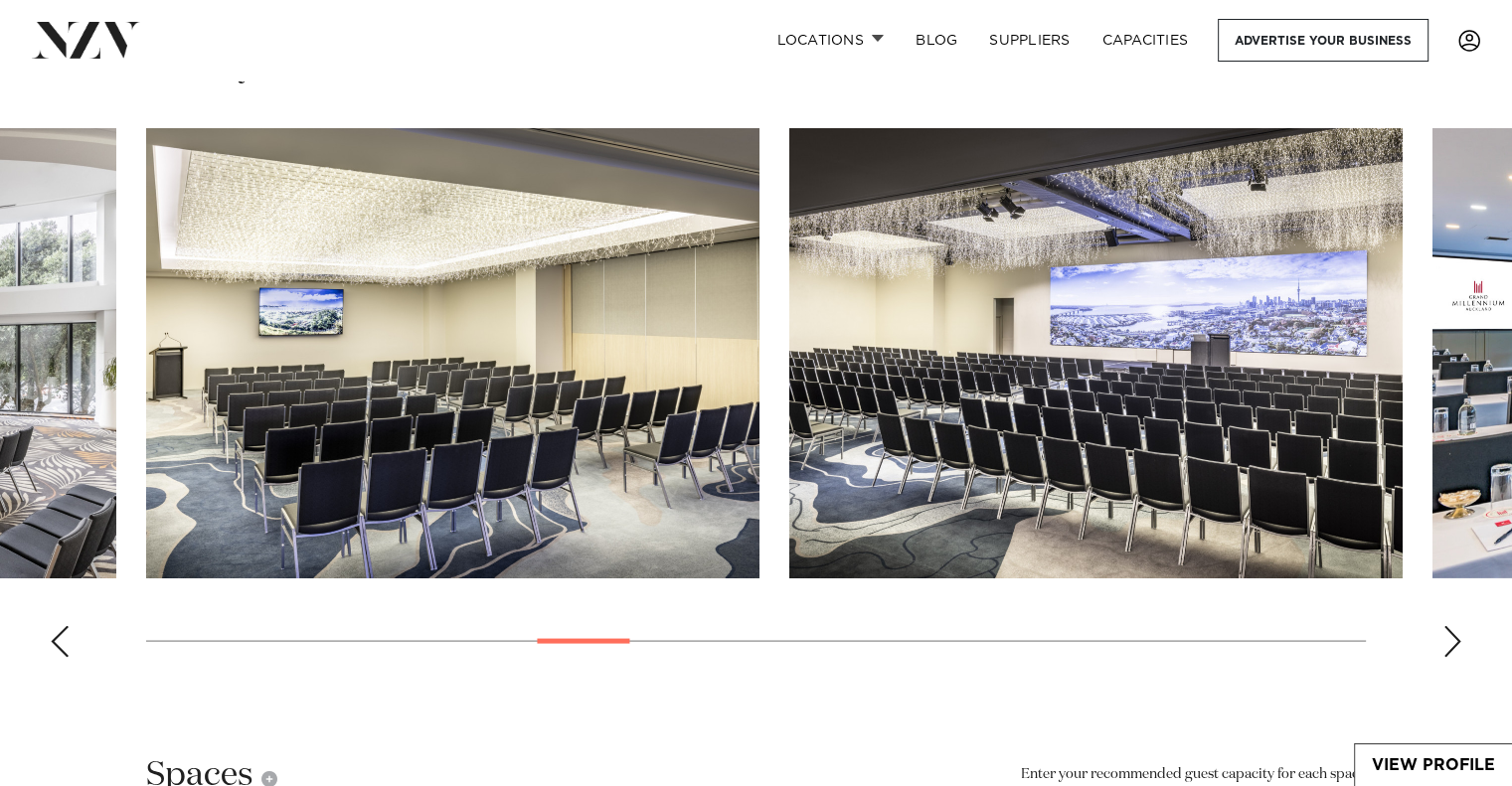 click at bounding box center [60, 641] 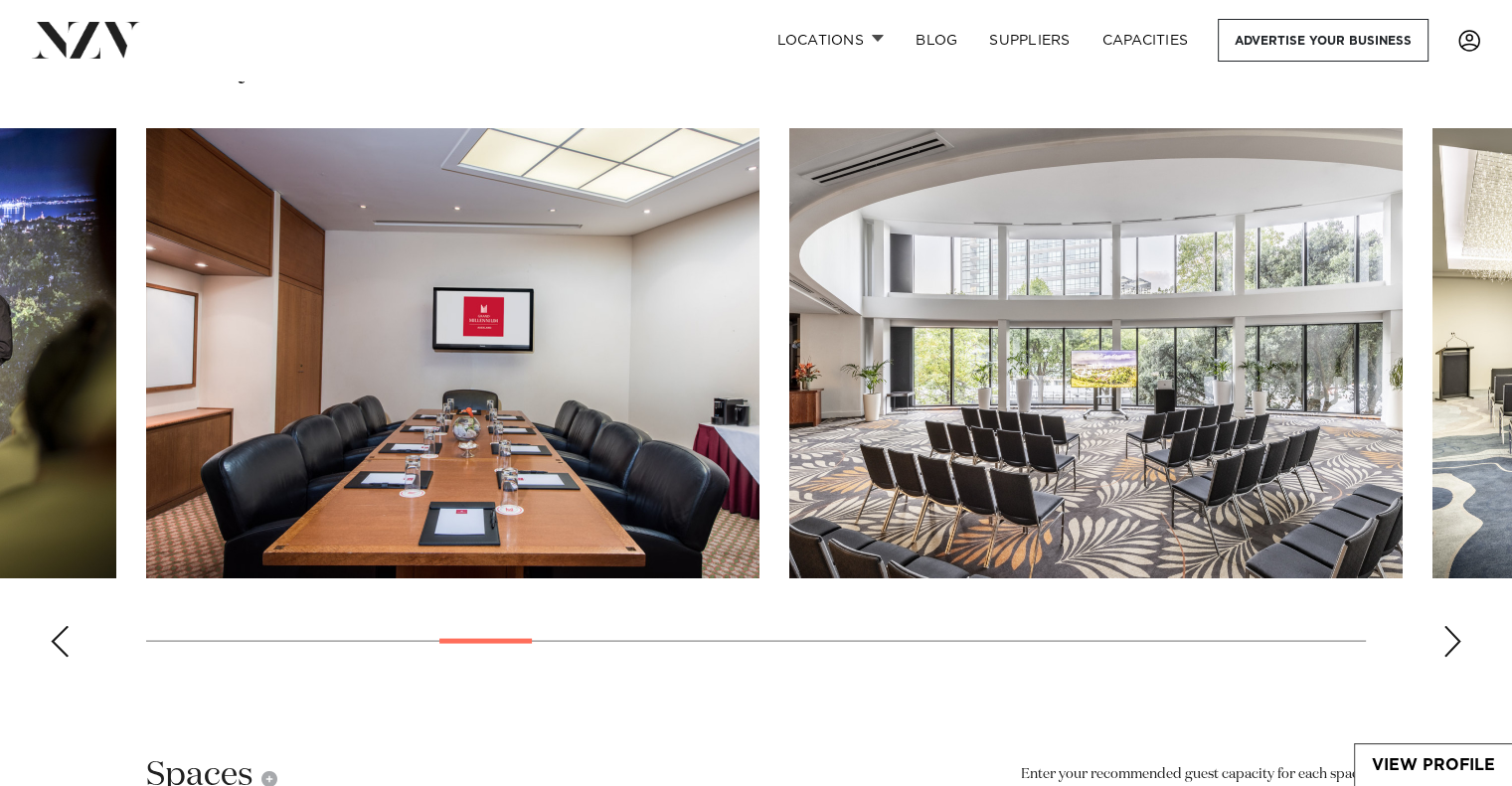 click at bounding box center [60, 641] 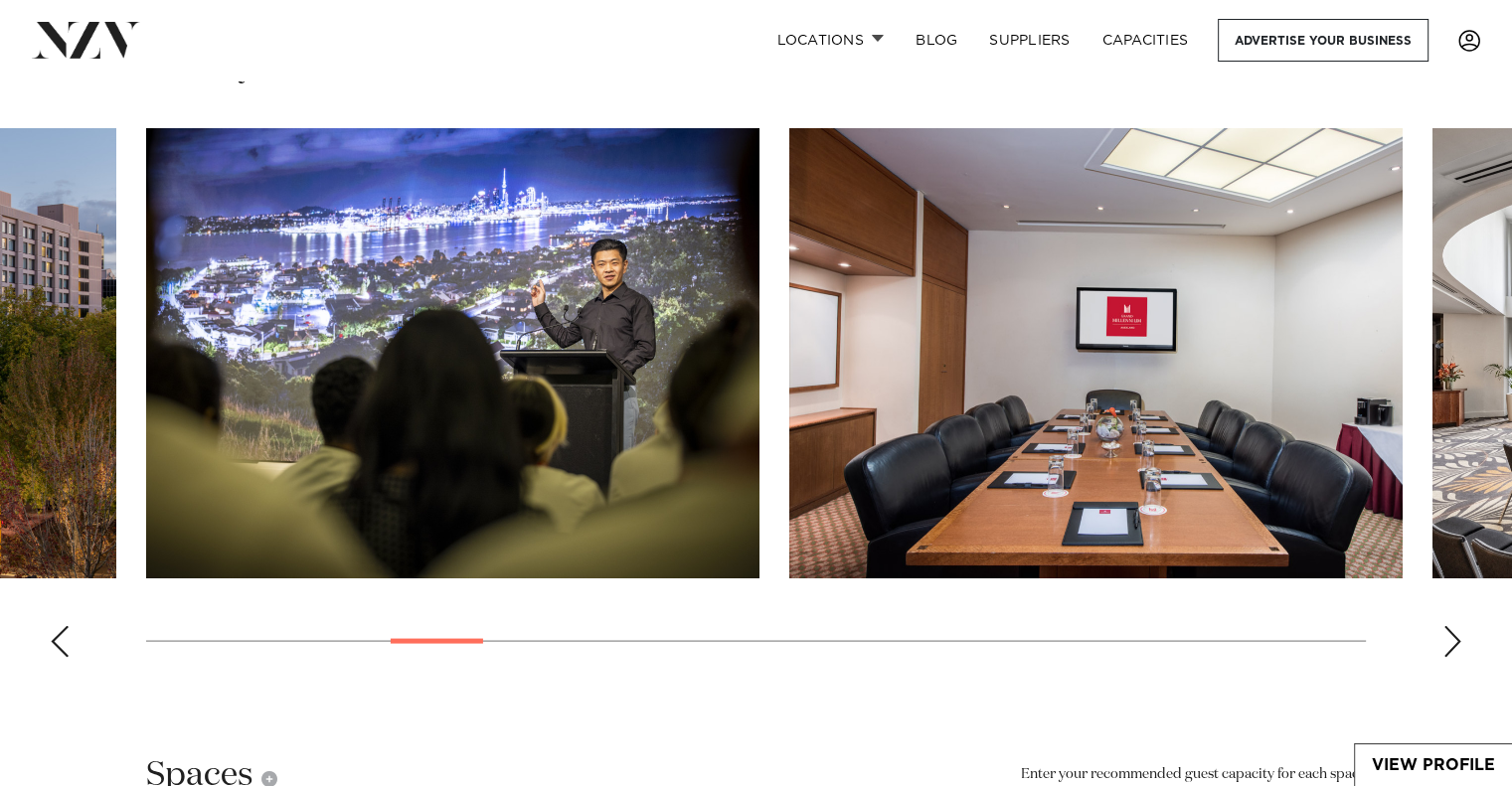 click at bounding box center [60, 641] 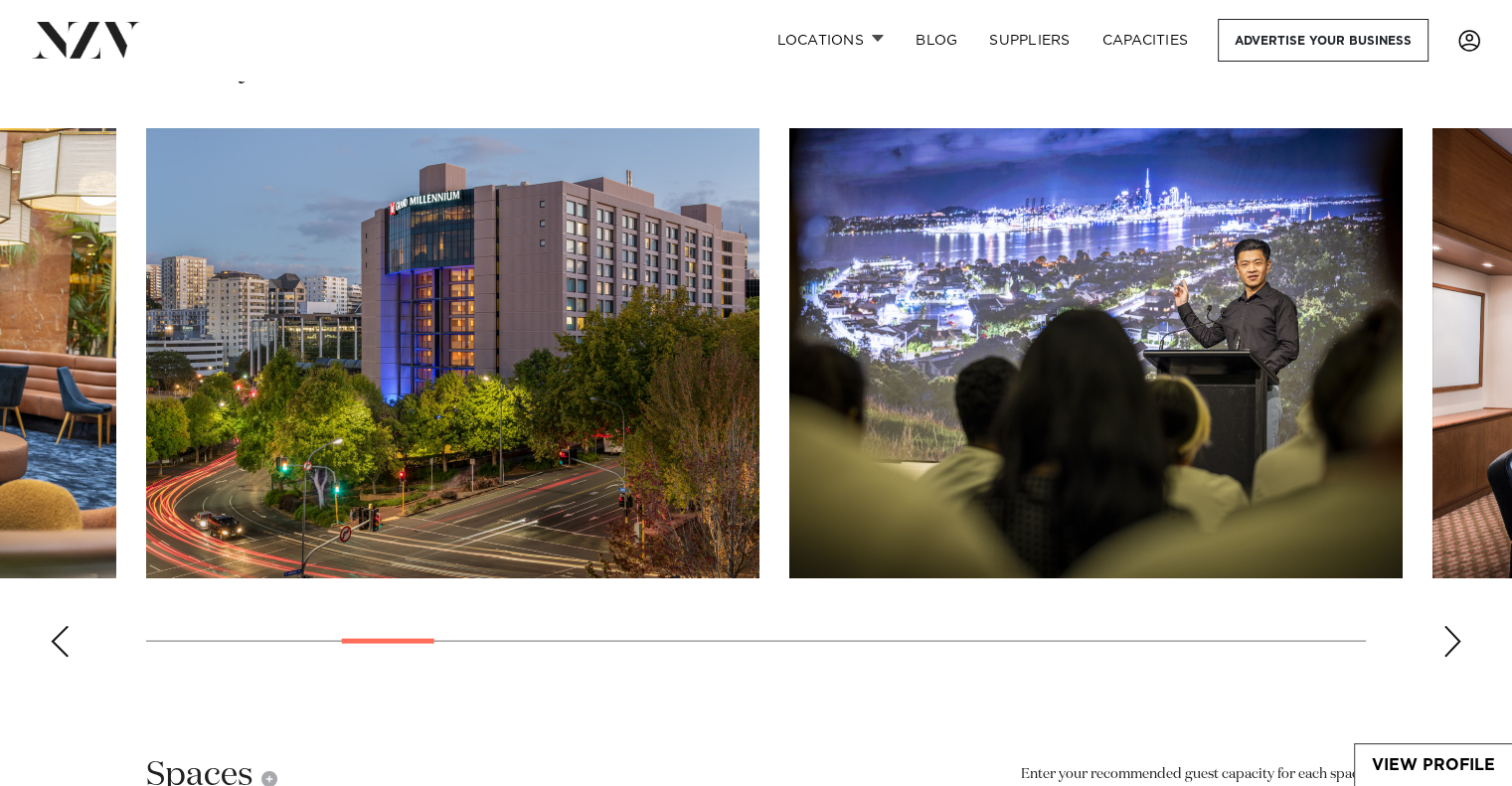 click at bounding box center (60, 641) 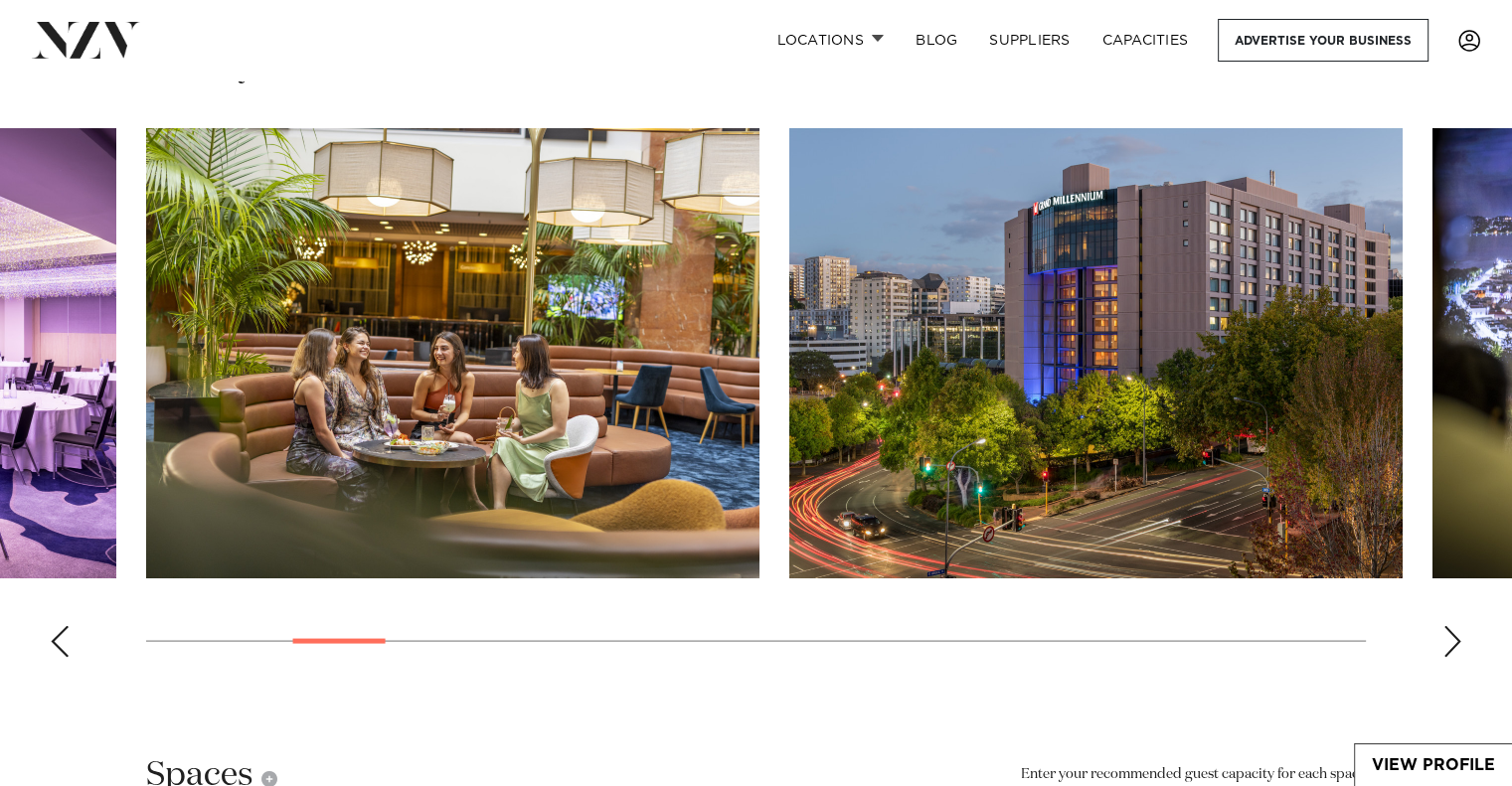 click at bounding box center [60, 641] 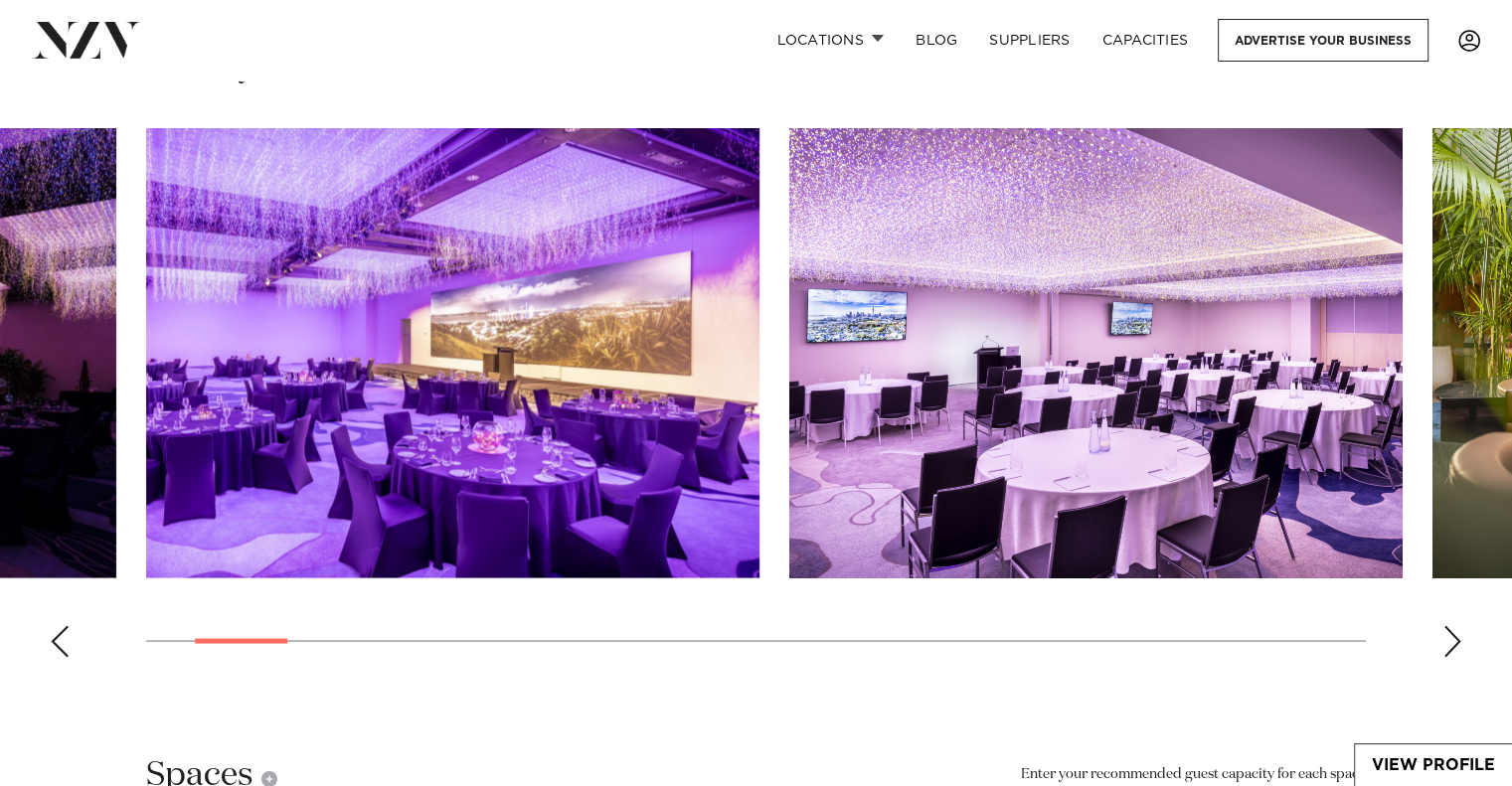 click at bounding box center (60, 641) 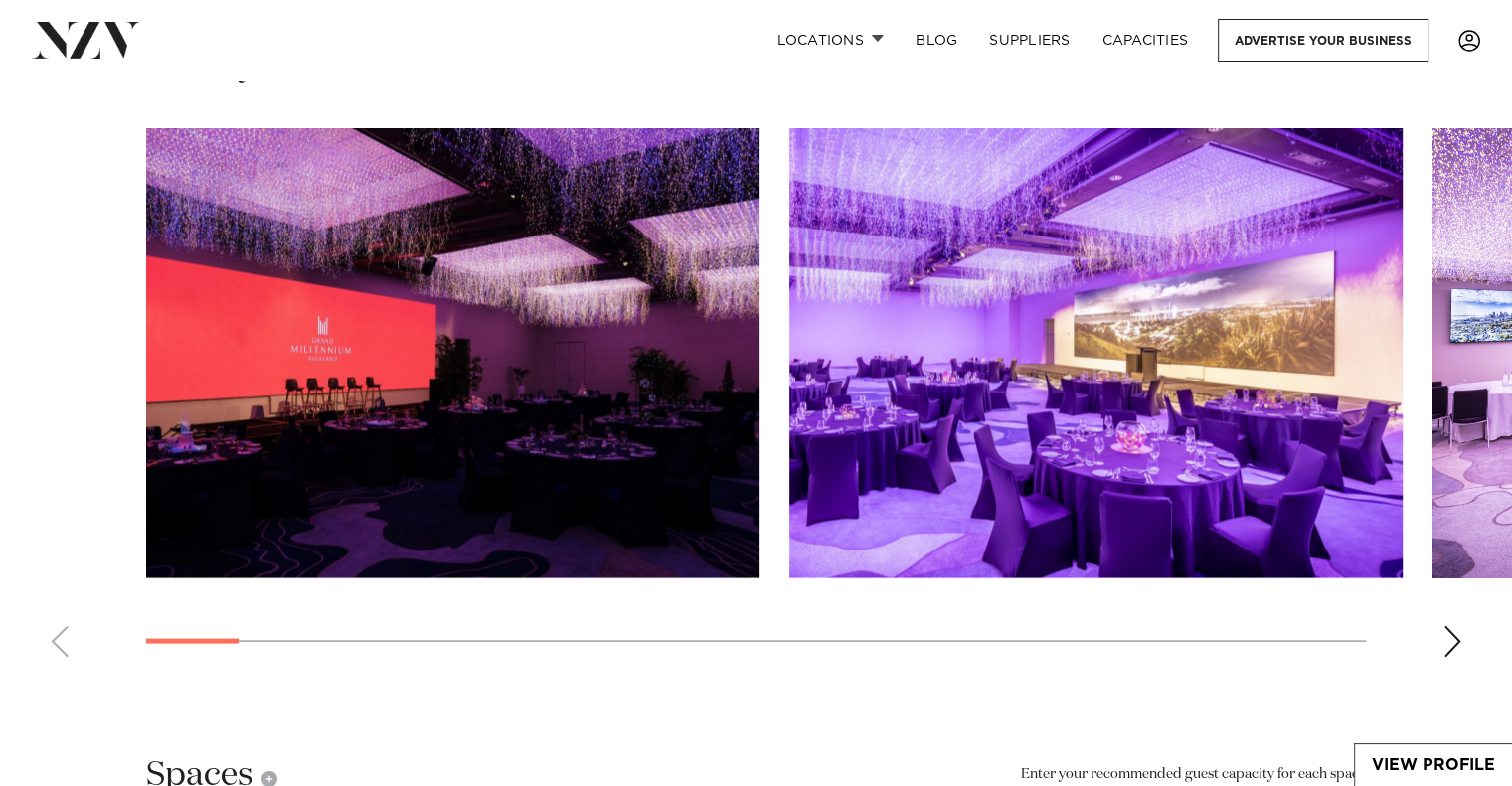 click at bounding box center (756, 399) 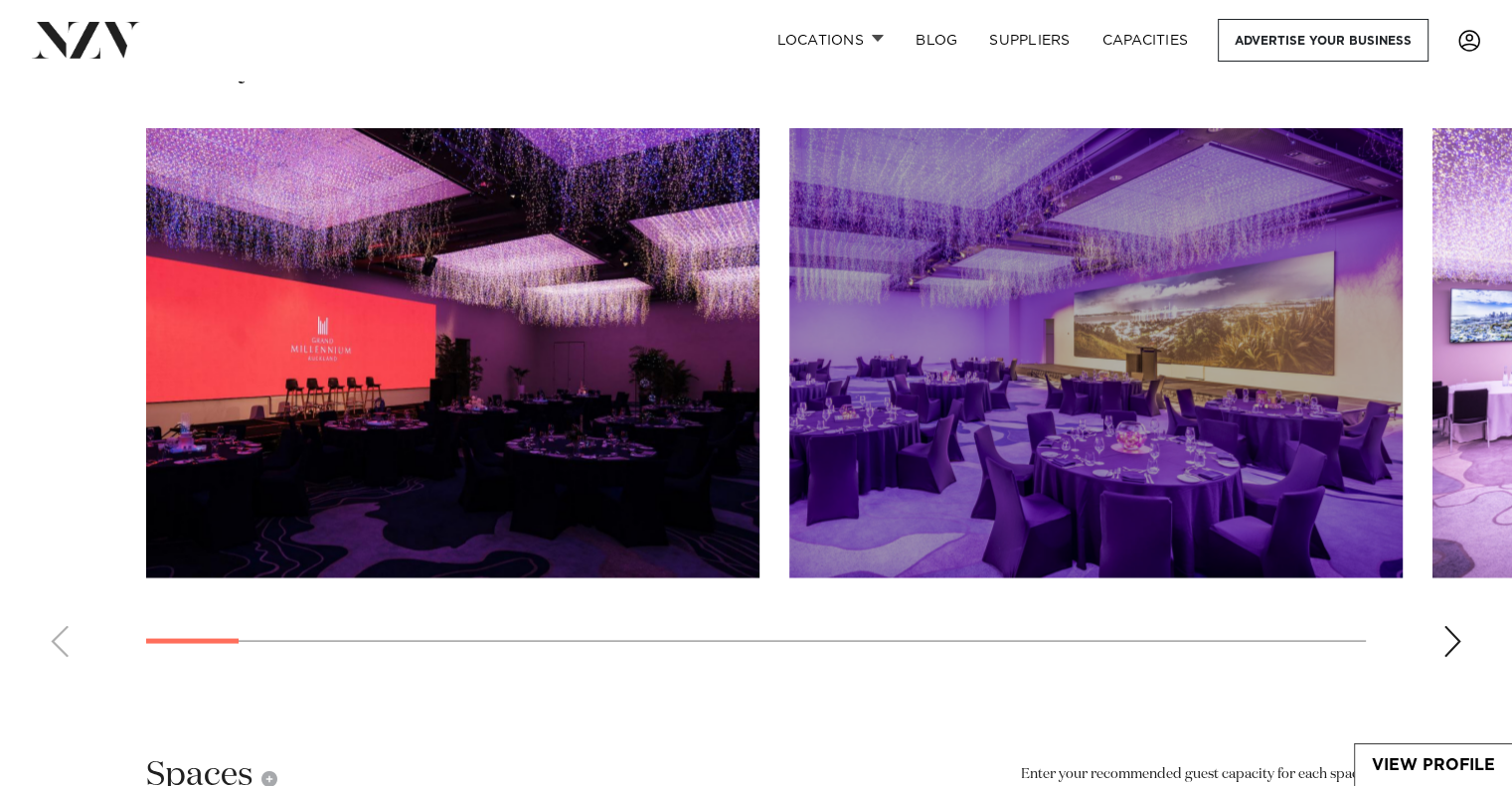 click at bounding box center [1095, 352] 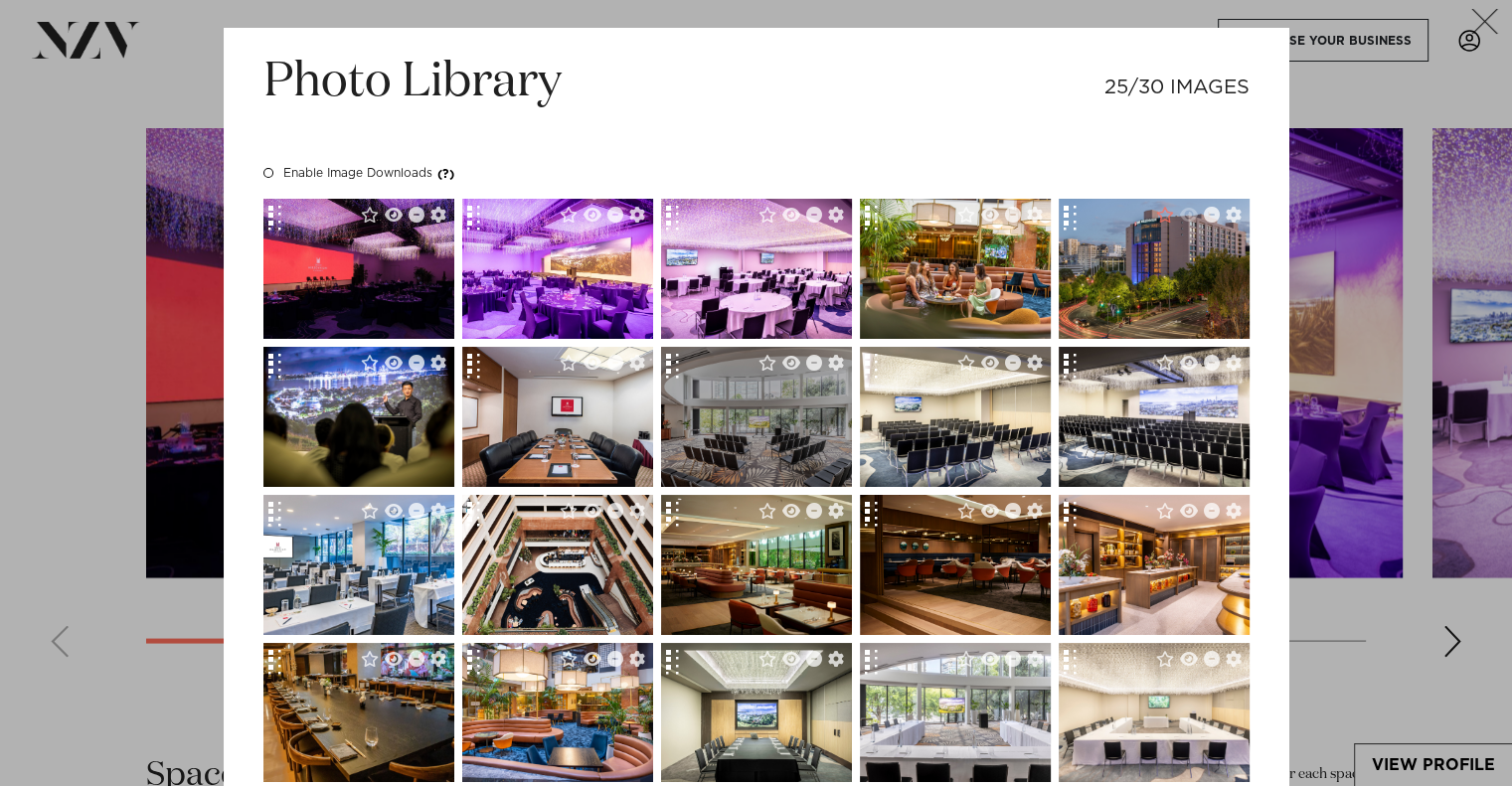 scroll, scrollTop: 433, scrollLeft: 0, axis: vertical 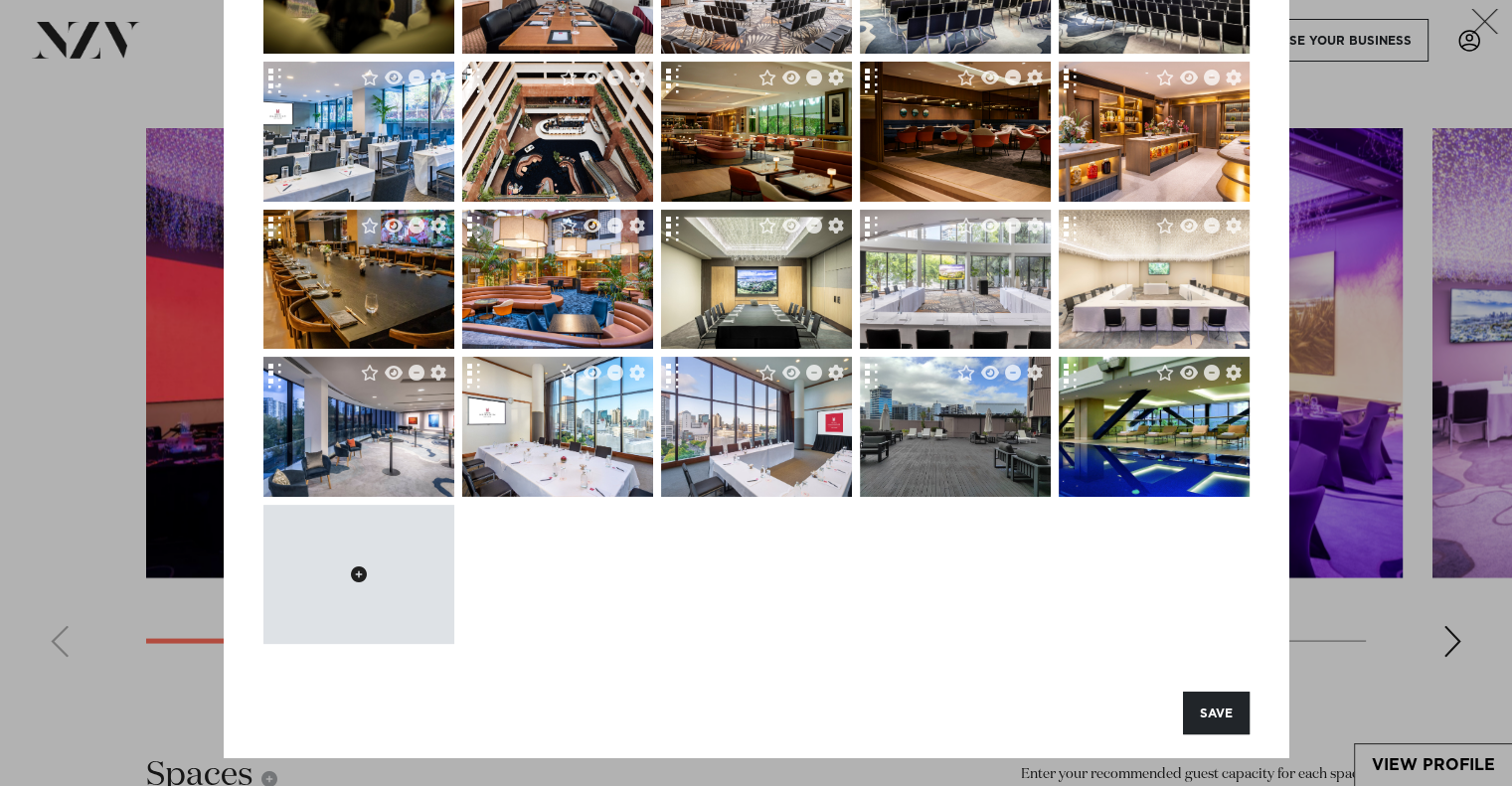 click at bounding box center (359, 574) 